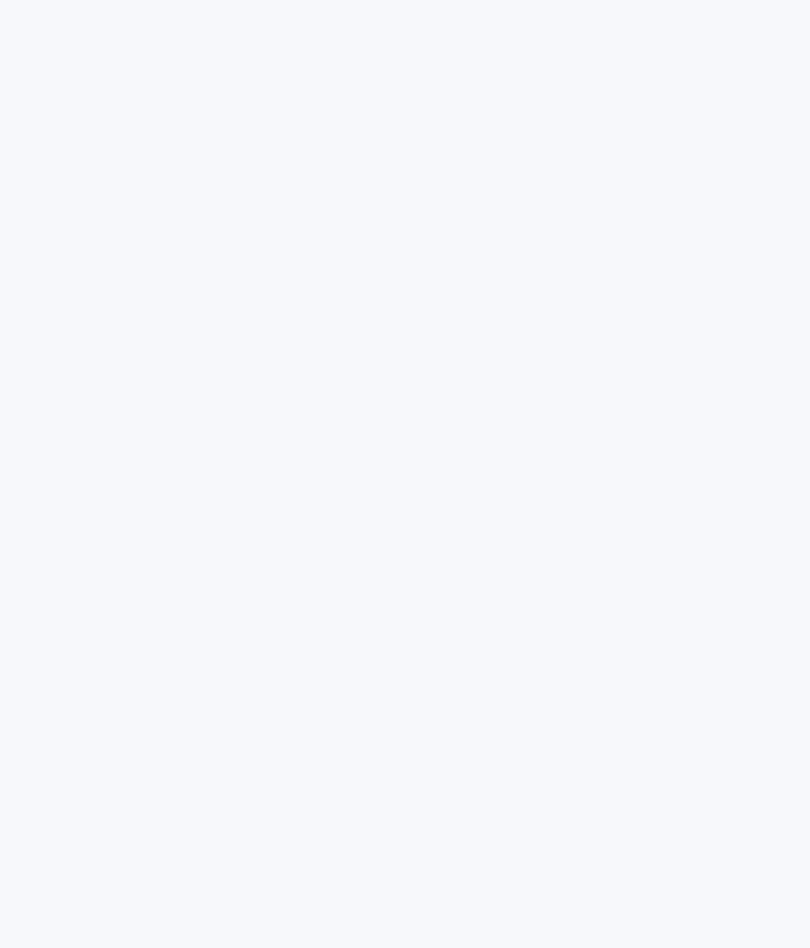 scroll, scrollTop: 0, scrollLeft: 0, axis: both 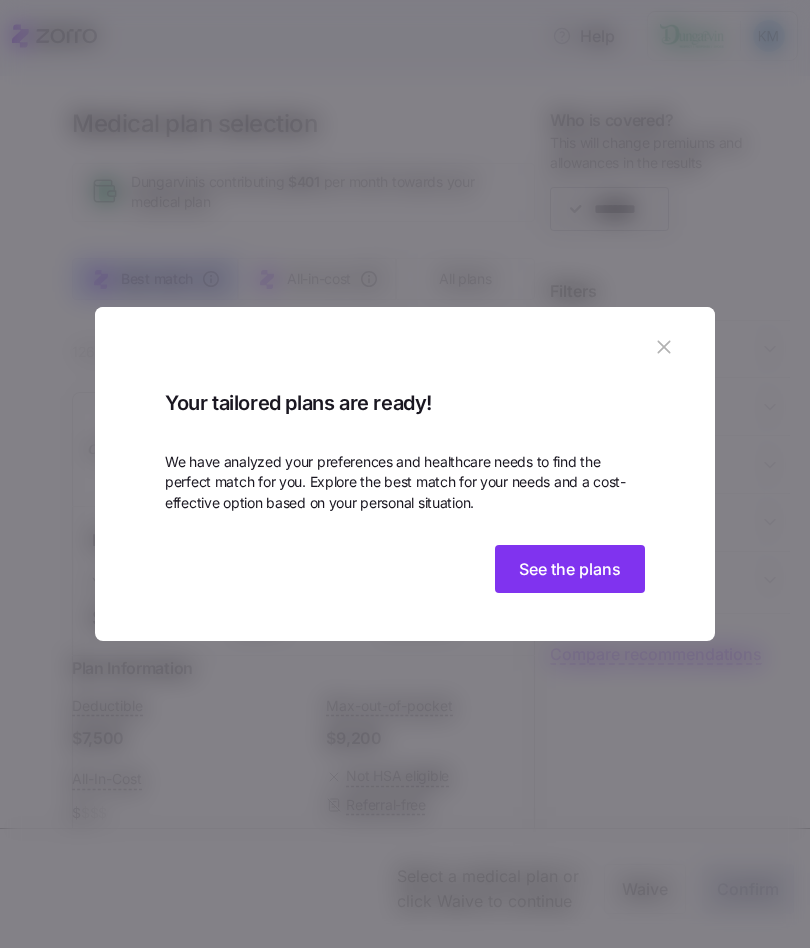 click on "See the plans" at bounding box center (570, 569) 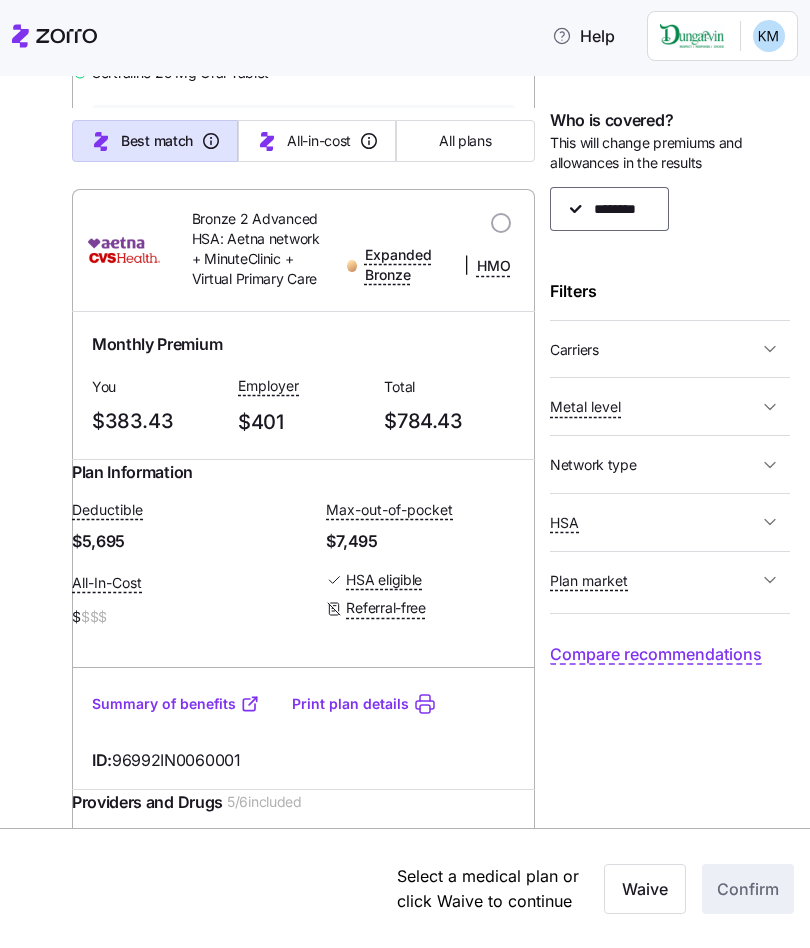 scroll, scrollTop: 4627, scrollLeft: 0, axis: vertical 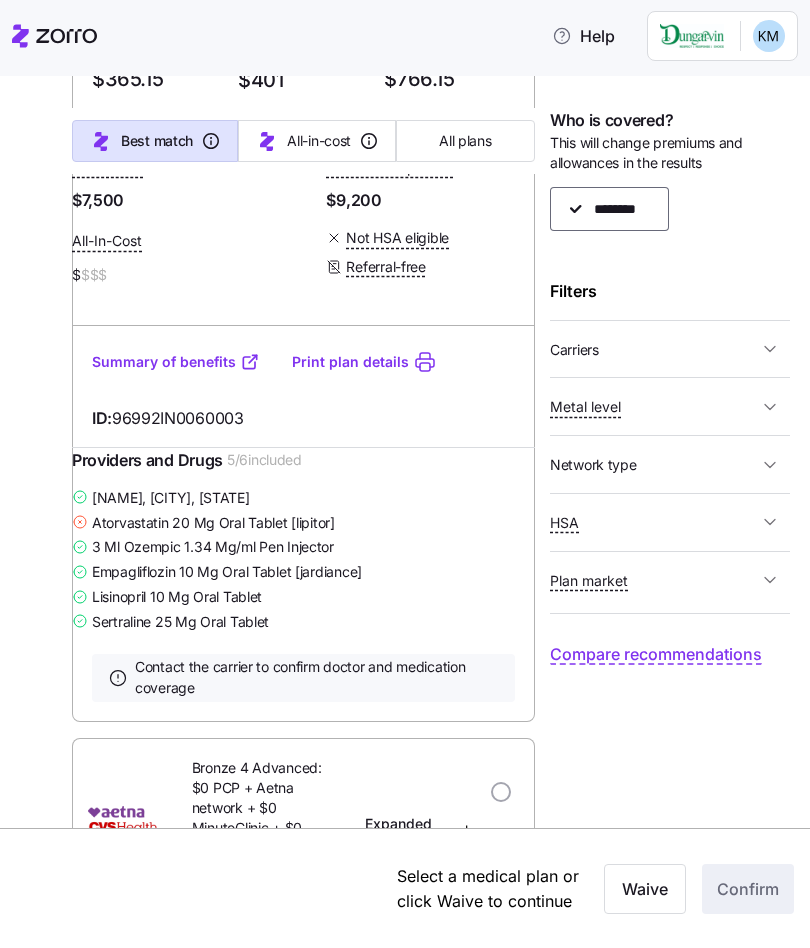 click on "Who is covered? This will change premiums and allowances in the results ******** Filters Carriers Anthem Ambetter CareSource UnitedHealthcare Aetna CVS Health Metal level Bronze Expanded Bronze Silver Gold Platinum Network type HMO POS EPO PPO HSA Yes No Plan market Off exchange only Both markets Compare recommendations" at bounding box center [670, 450] 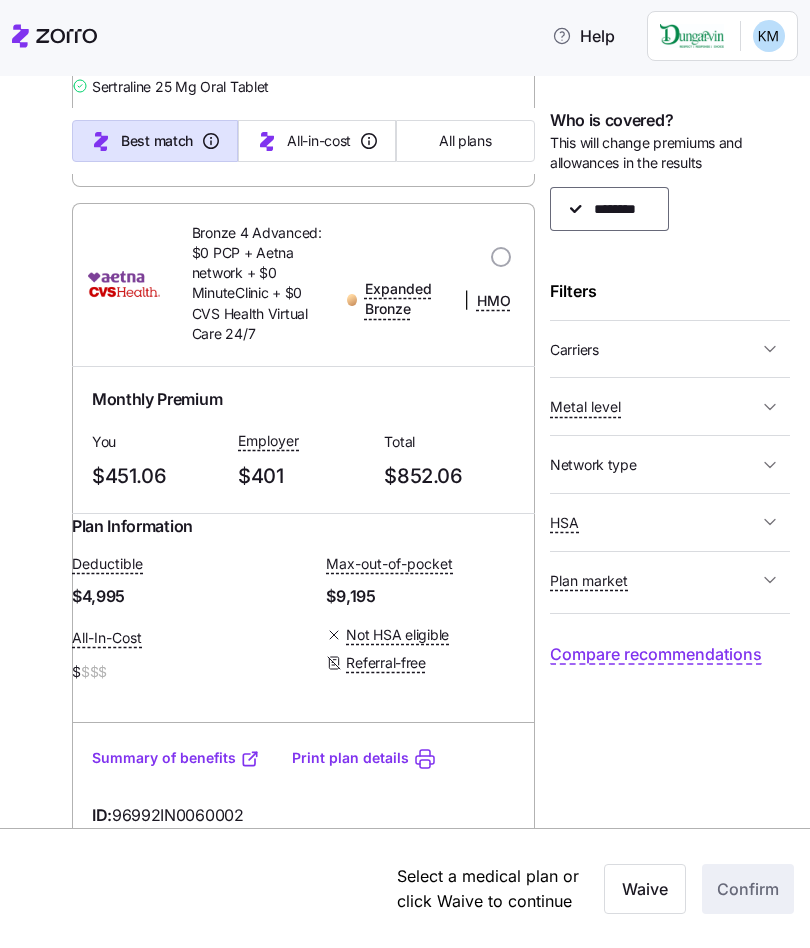 click on "Who is covered? This will change premiums and allowances in the results ******** Filters Carriers Anthem Ambetter CareSource UnitedHealthcare Aetna CVS Health Metal level Bronze Expanded Bronze Silver Gold Platinum Network type HMO POS EPO PPO HSA Yes No Plan market Off exchange only Both markets Compare recommendations" at bounding box center (670, 450) 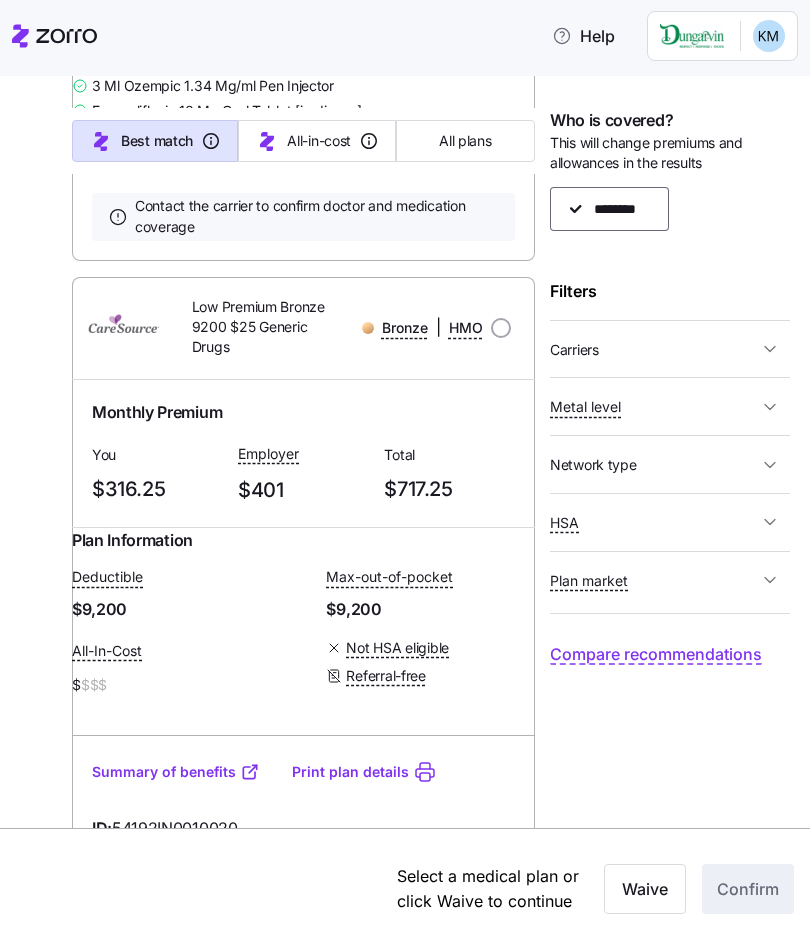 scroll, scrollTop: 973, scrollLeft: 0, axis: vertical 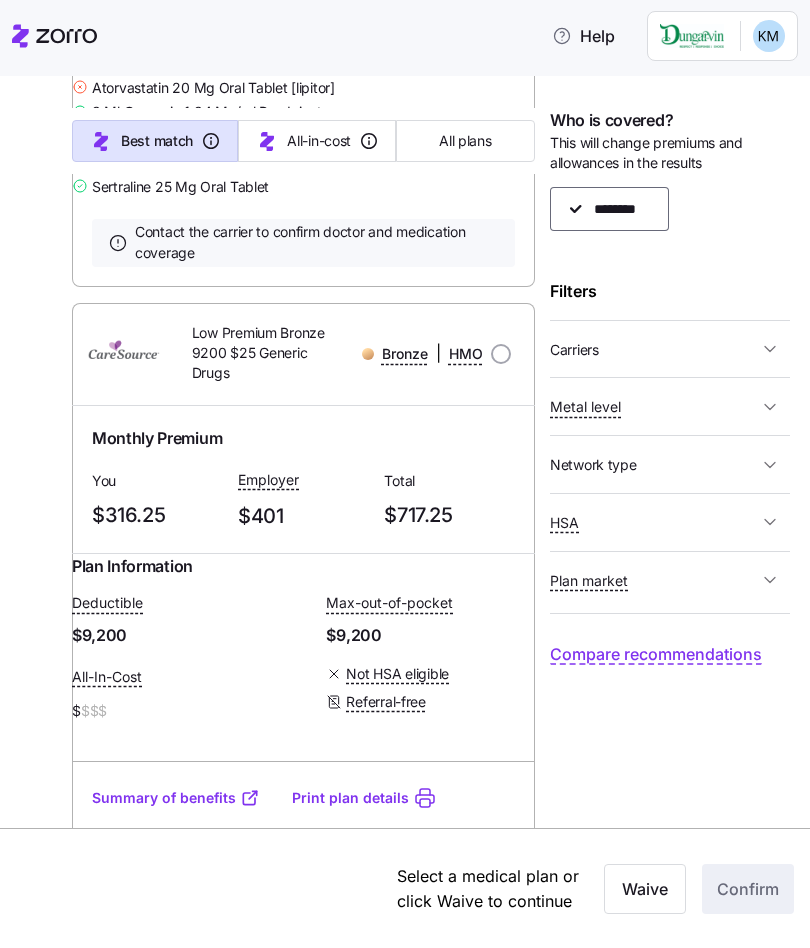 click on "All-in-cost" at bounding box center [317, 141] 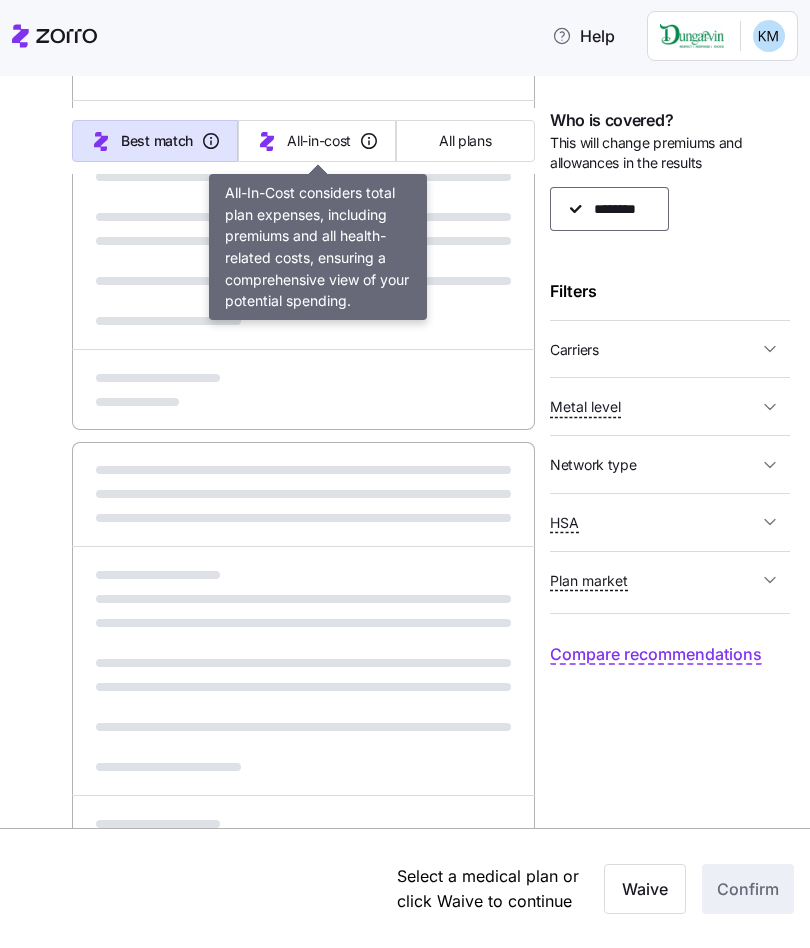 scroll, scrollTop: 842, scrollLeft: 0, axis: vertical 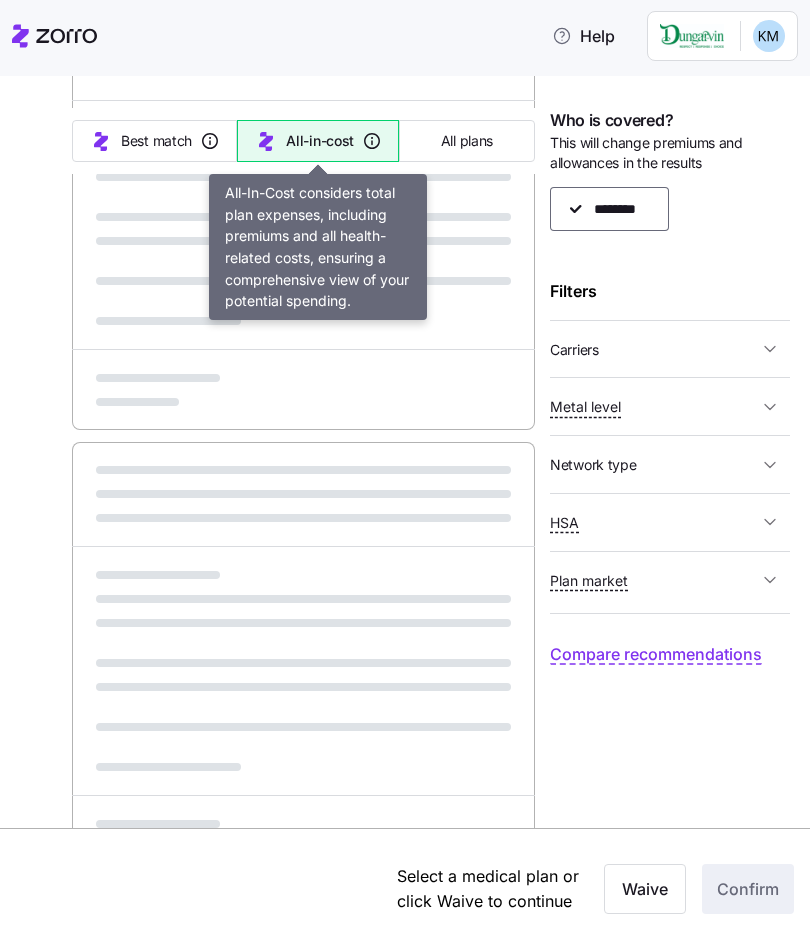 type on "Sorted by: All-in-cost" 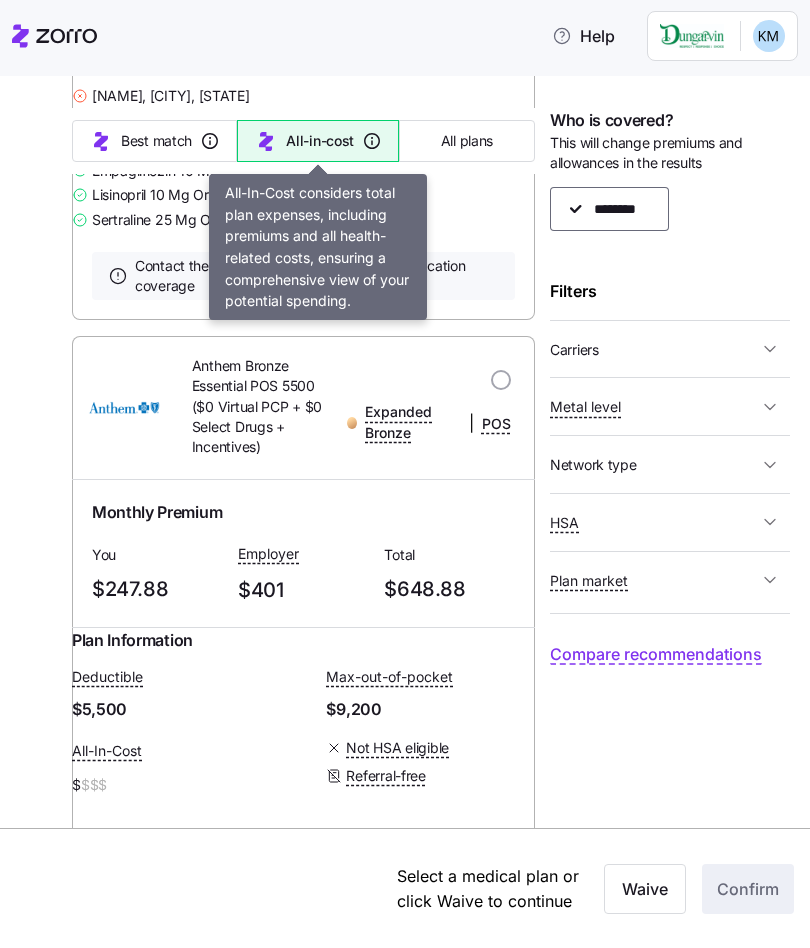 scroll, scrollTop: 935, scrollLeft: 0, axis: vertical 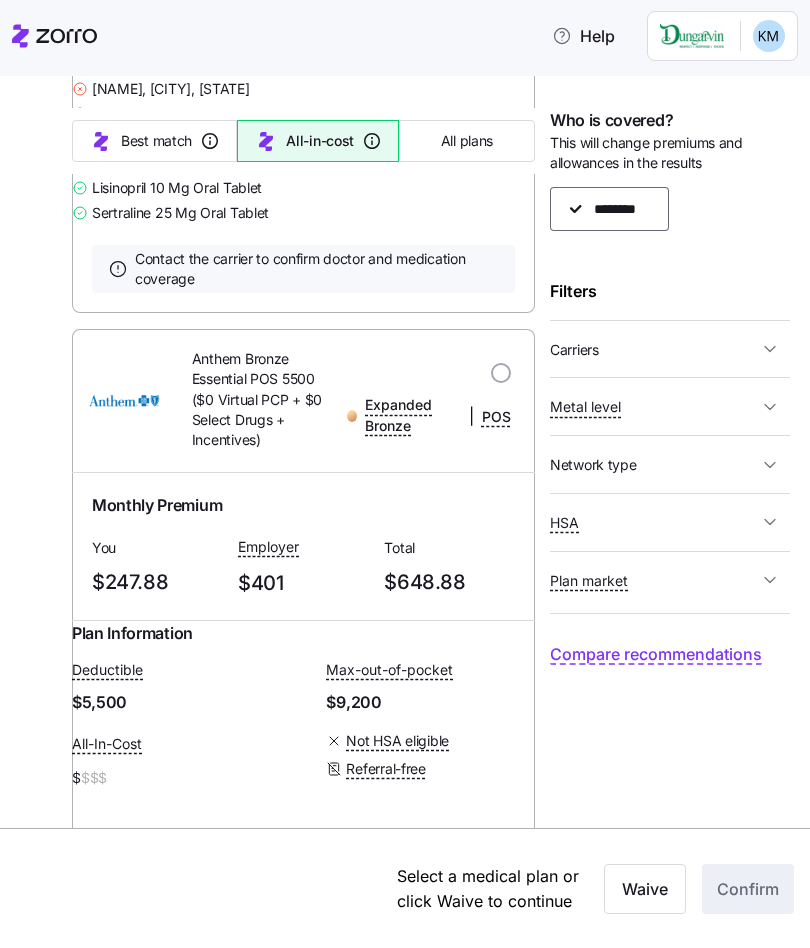 click on "Anthem Bronze Essential POS 5500 ($0 Virtual PCP + $0 Select Drugs + Incentives)" at bounding box center (261, 399) 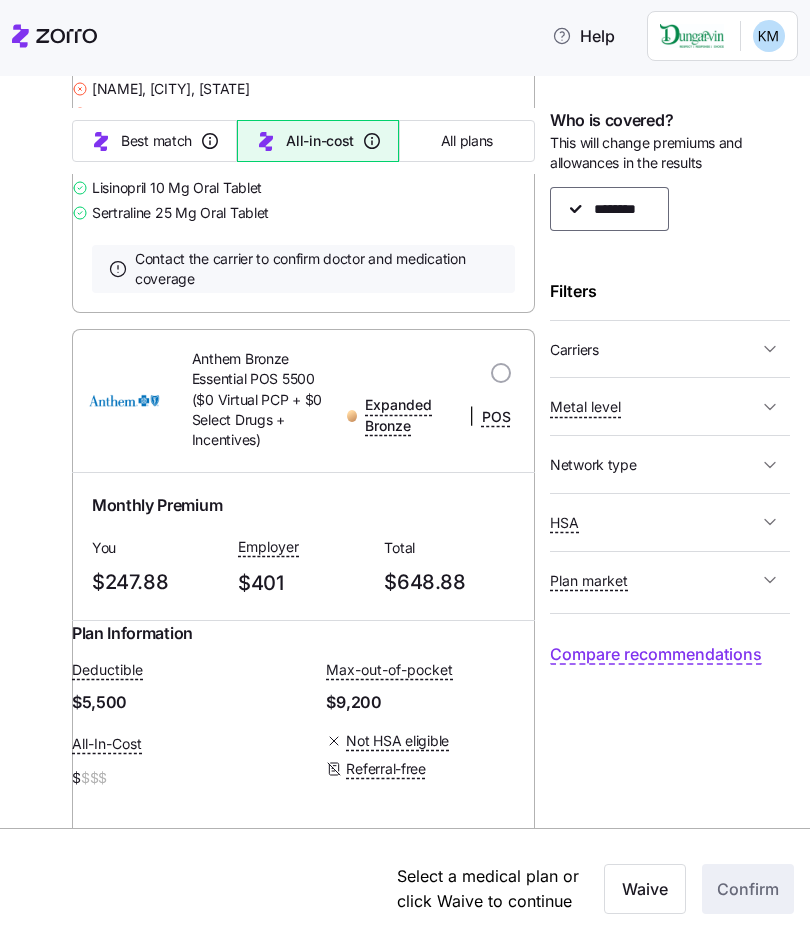click at bounding box center [501, 373] 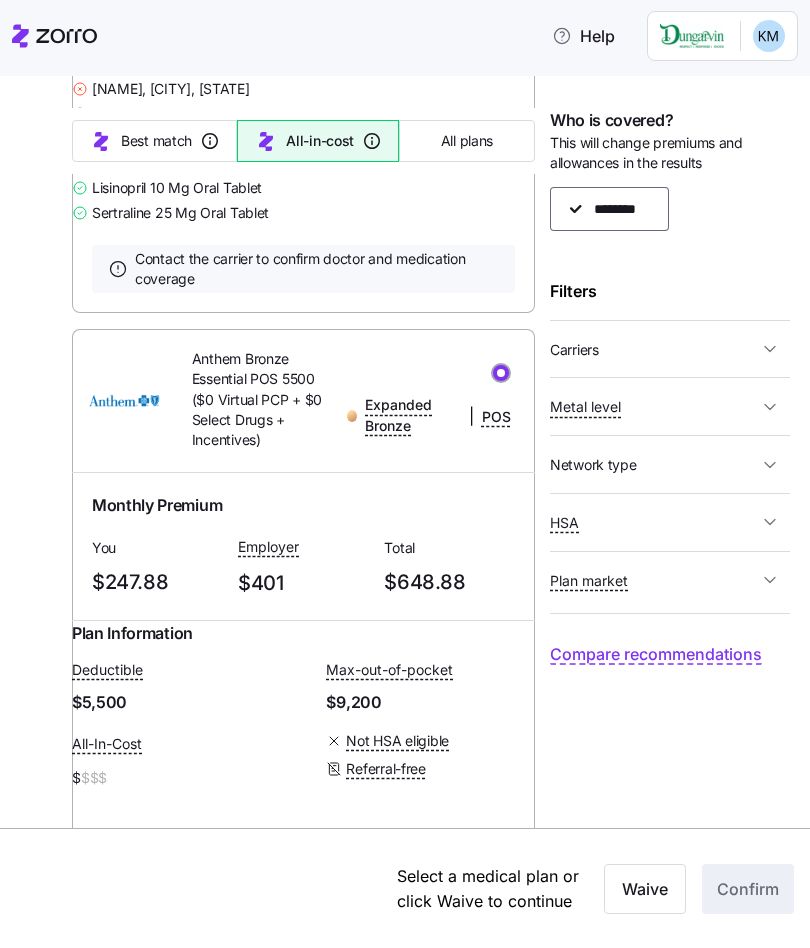 radio on "true" 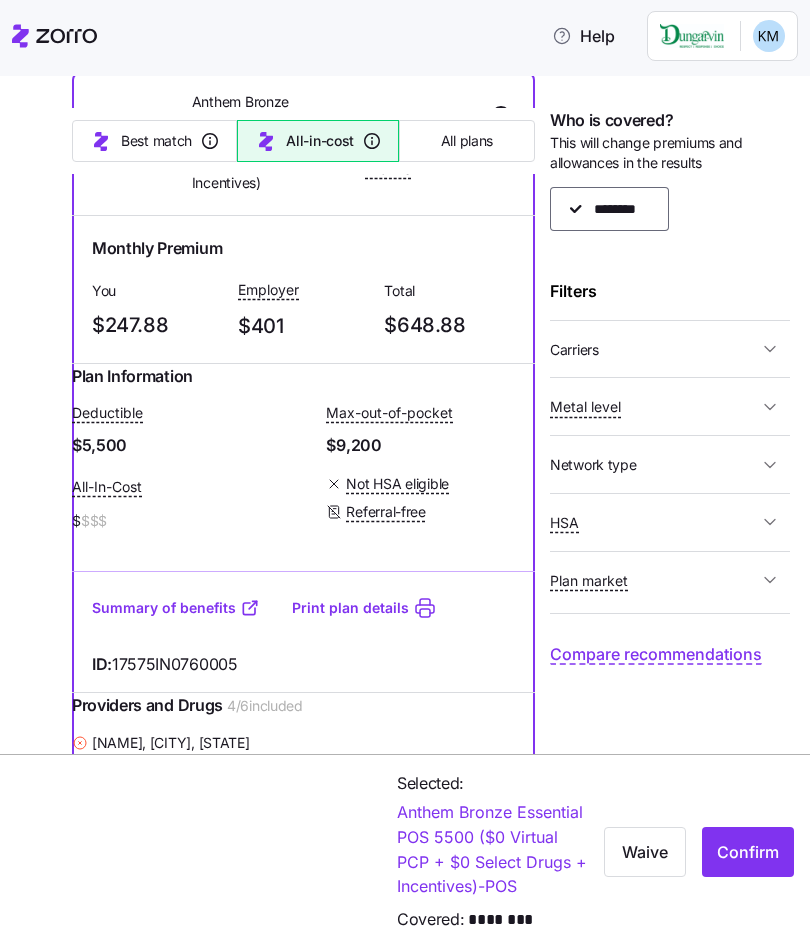 scroll, scrollTop: 1194, scrollLeft: 0, axis: vertical 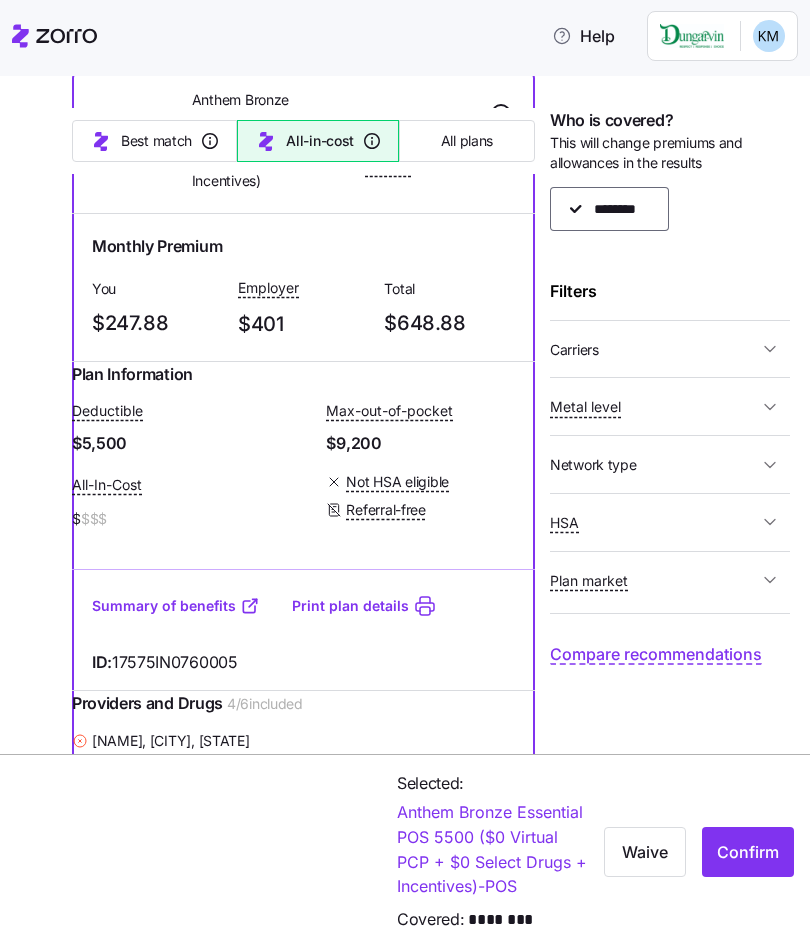click on "Summary of benefits" at bounding box center (176, 606) 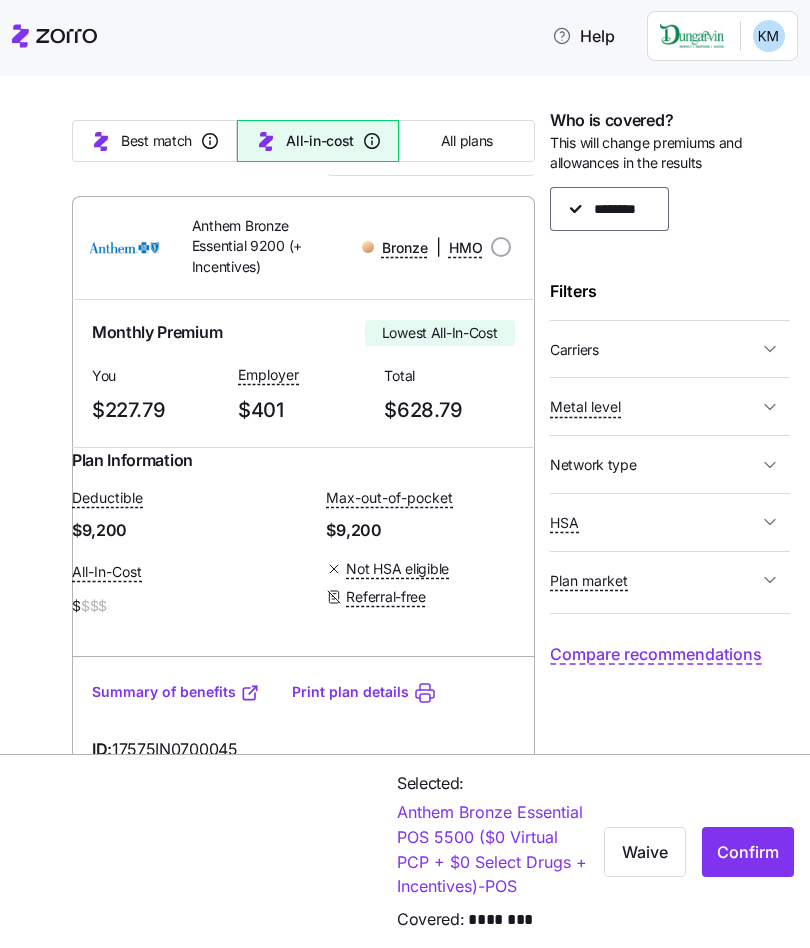 scroll, scrollTop: 197, scrollLeft: 0, axis: vertical 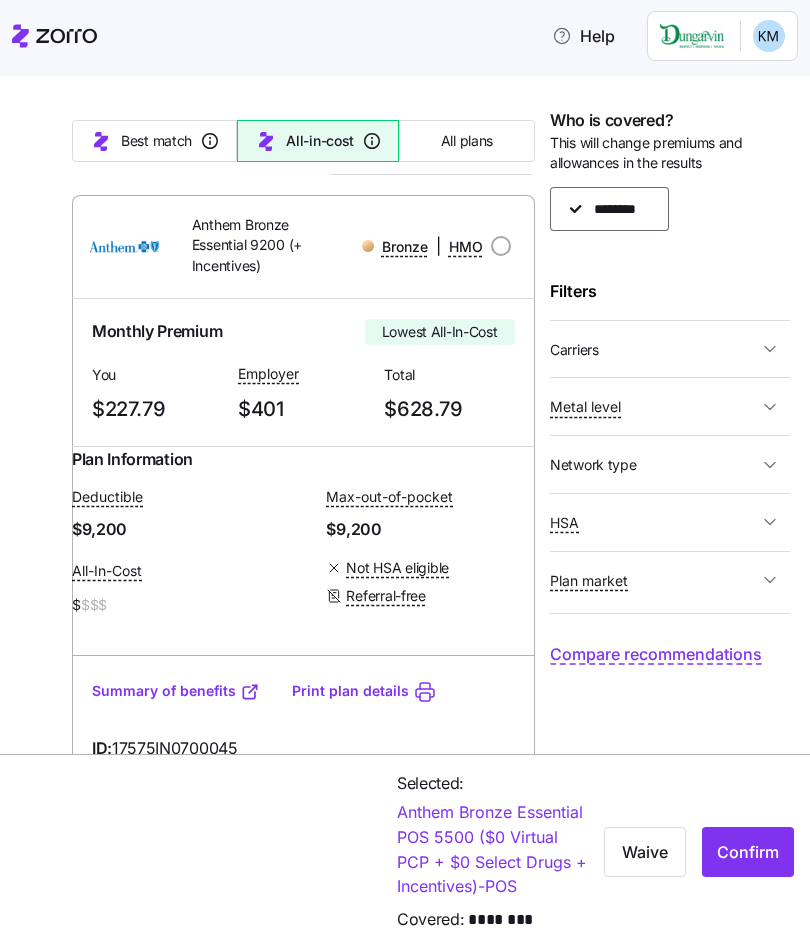 click 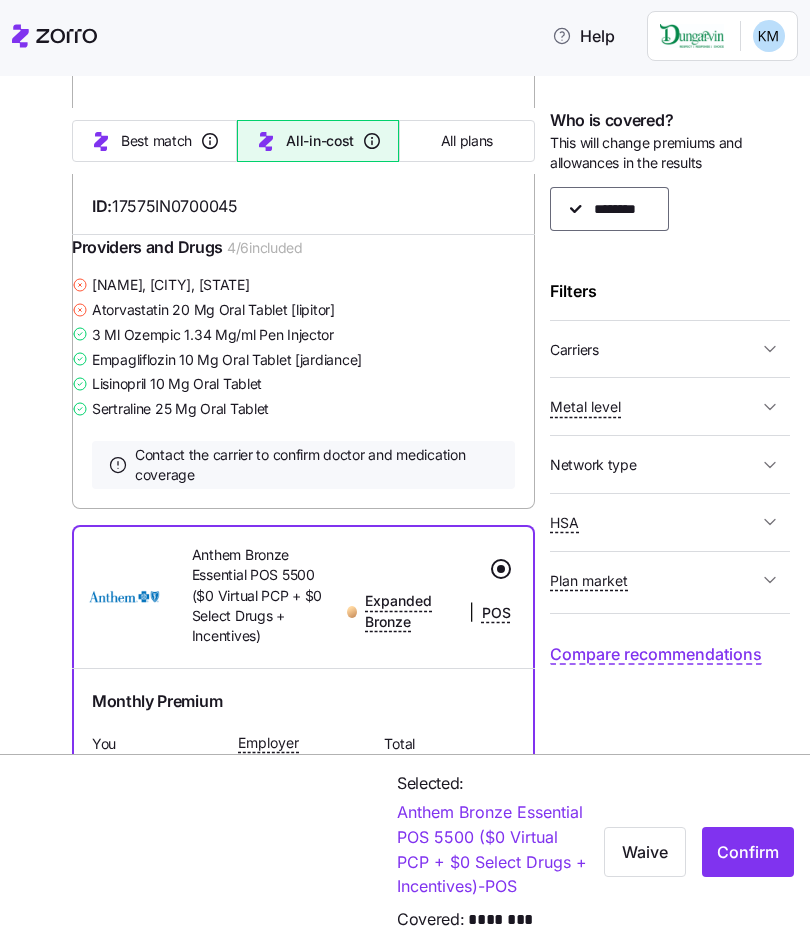 scroll, scrollTop: 741, scrollLeft: 0, axis: vertical 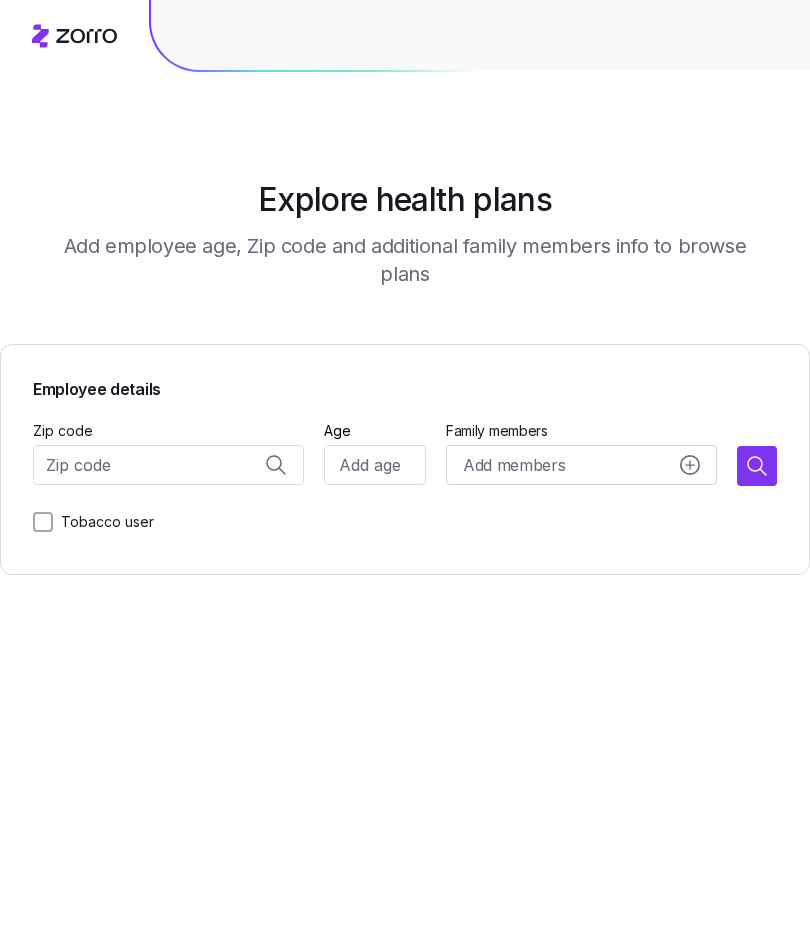 click on "Zip code" at bounding box center [168, 465] 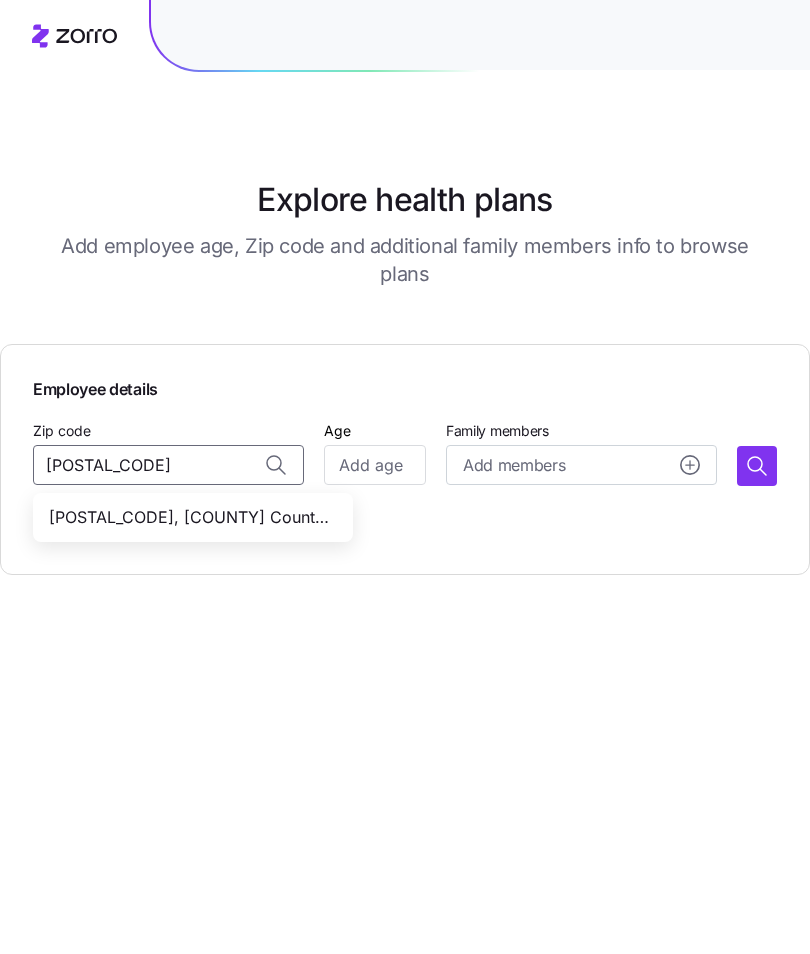 click on "[POSTAL_CODE], [COUNTY] County, [STATE]" at bounding box center [189, 517] 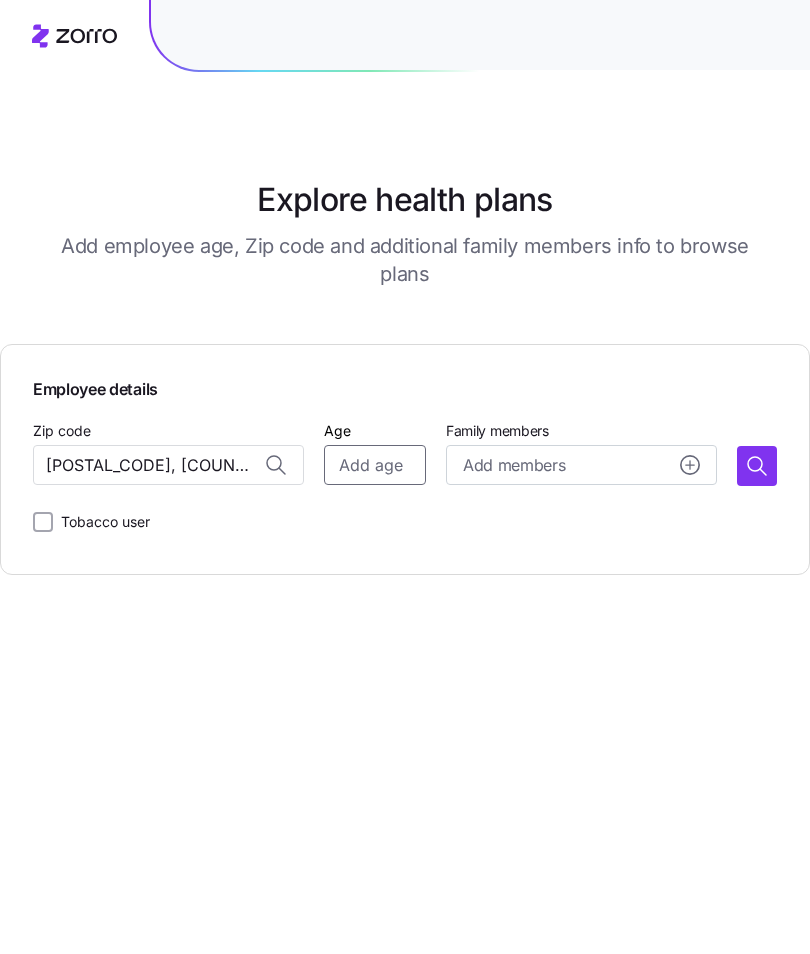 click on "Age" at bounding box center [375, 465] 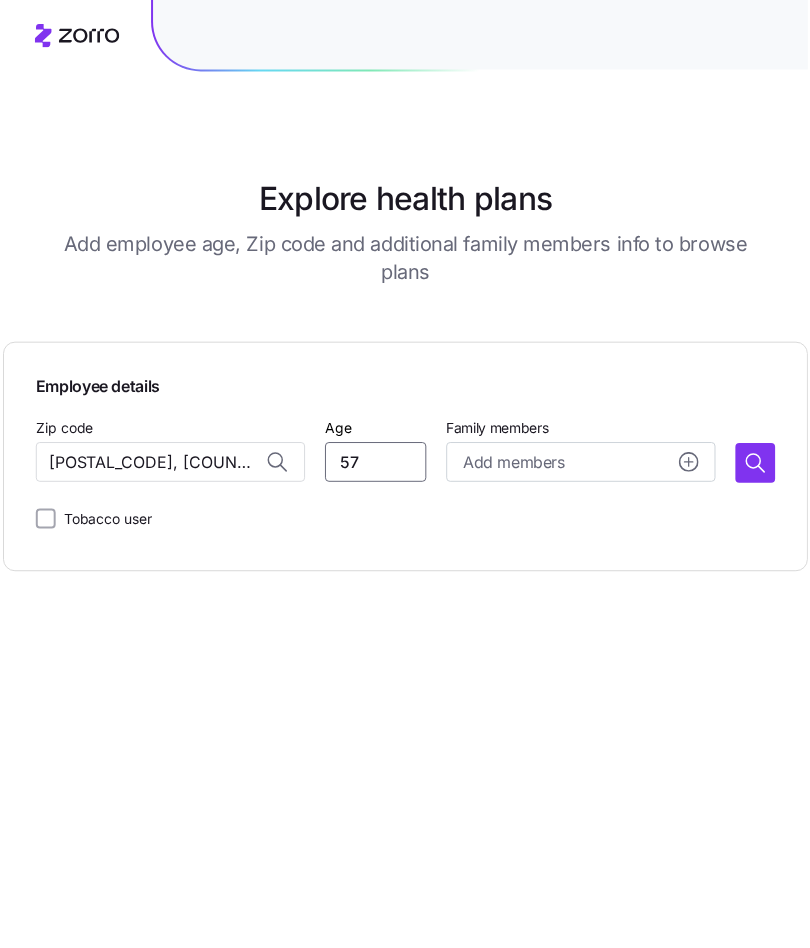 scroll, scrollTop: 35, scrollLeft: 0, axis: vertical 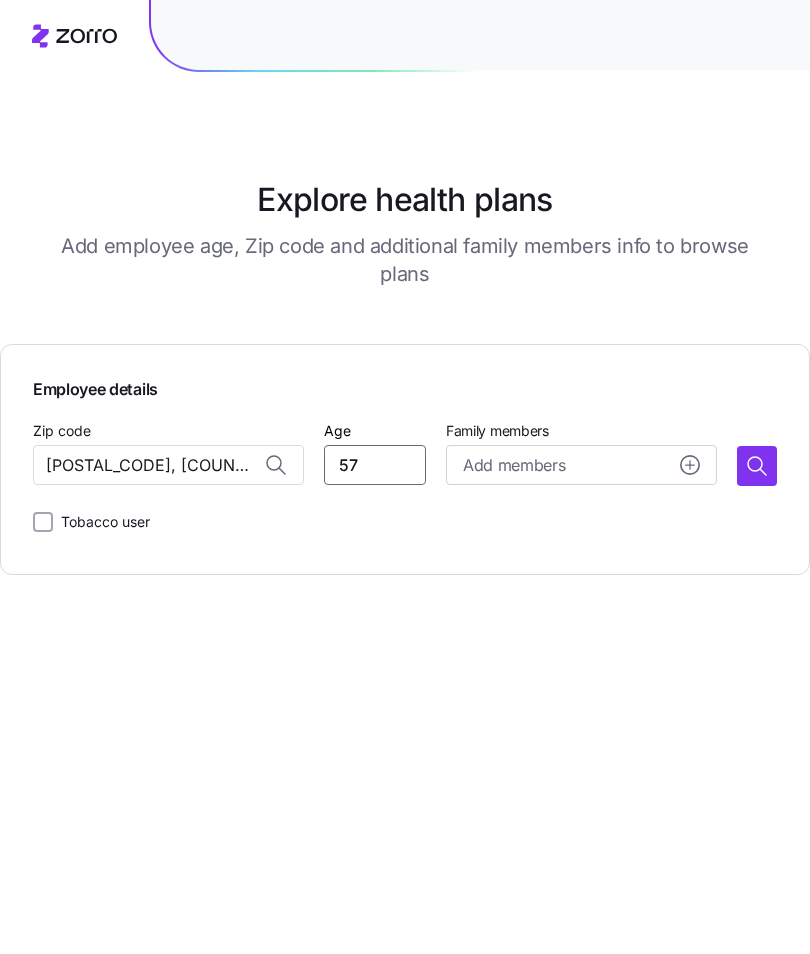 type on "57" 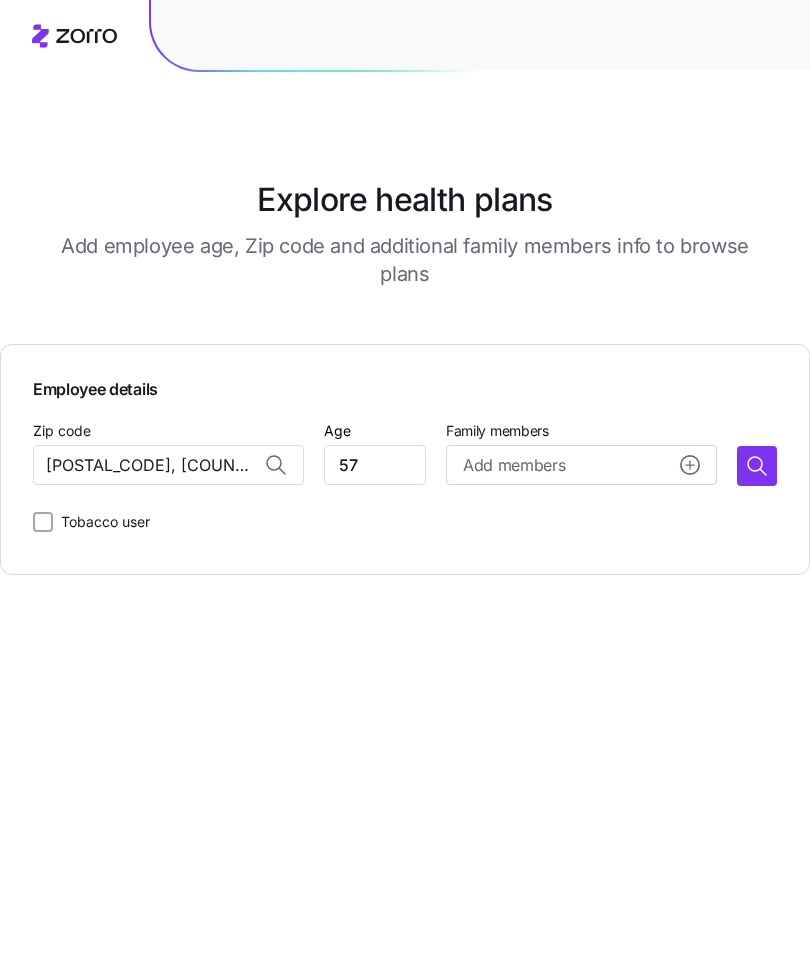 click 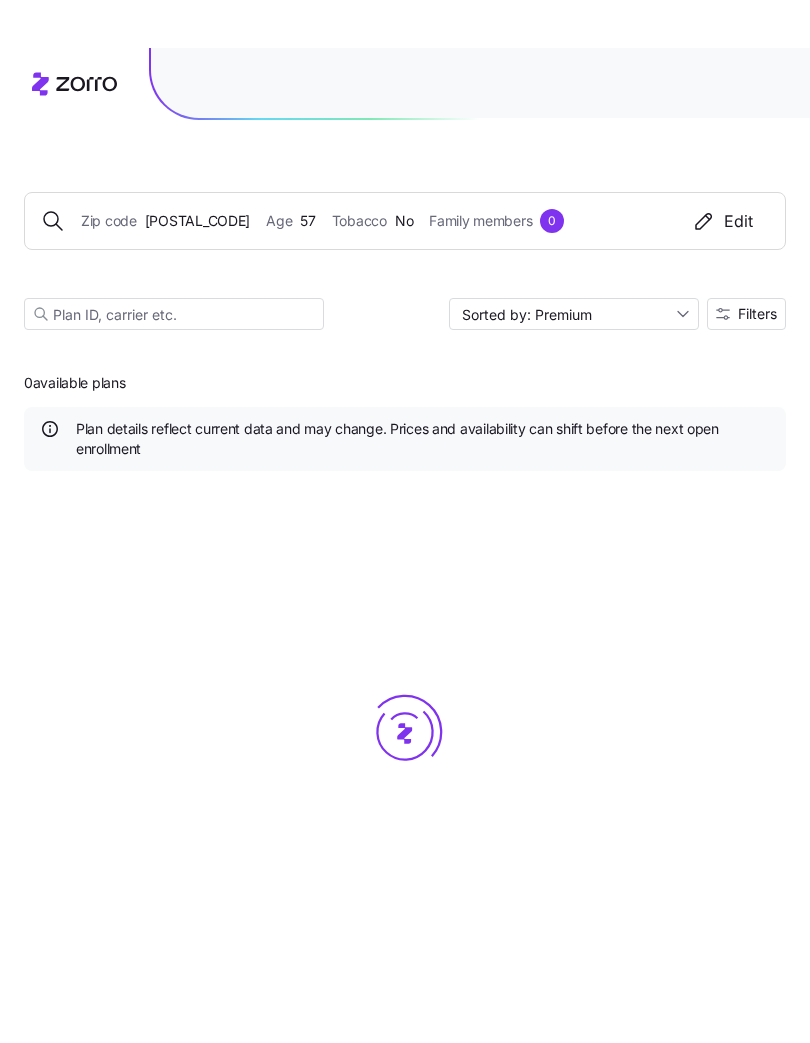 scroll, scrollTop: 0, scrollLeft: 0, axis: both 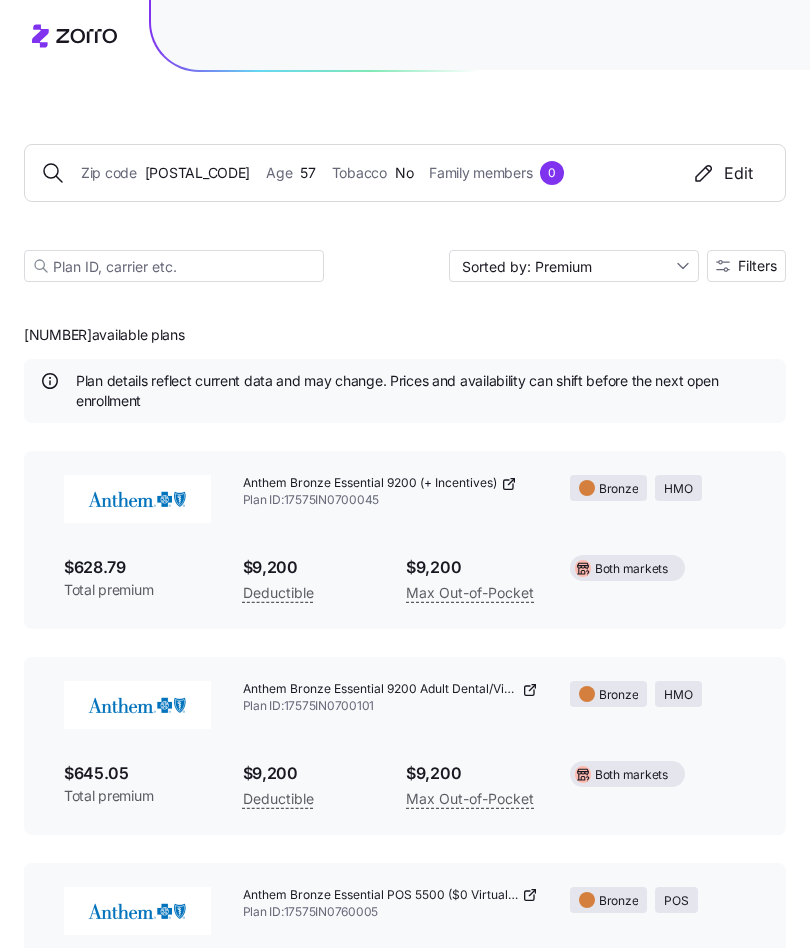 click on "Sorted by: Premium" at bounding box center [574, 266] 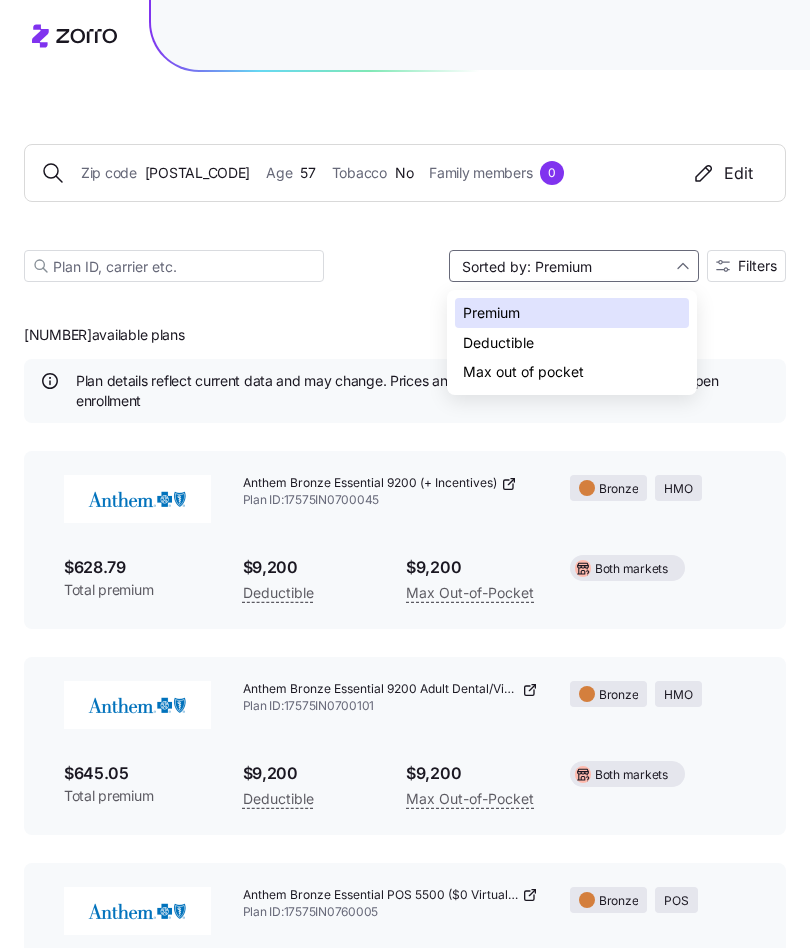 click on "Max out of pocket" at bounding box center [572, 372] 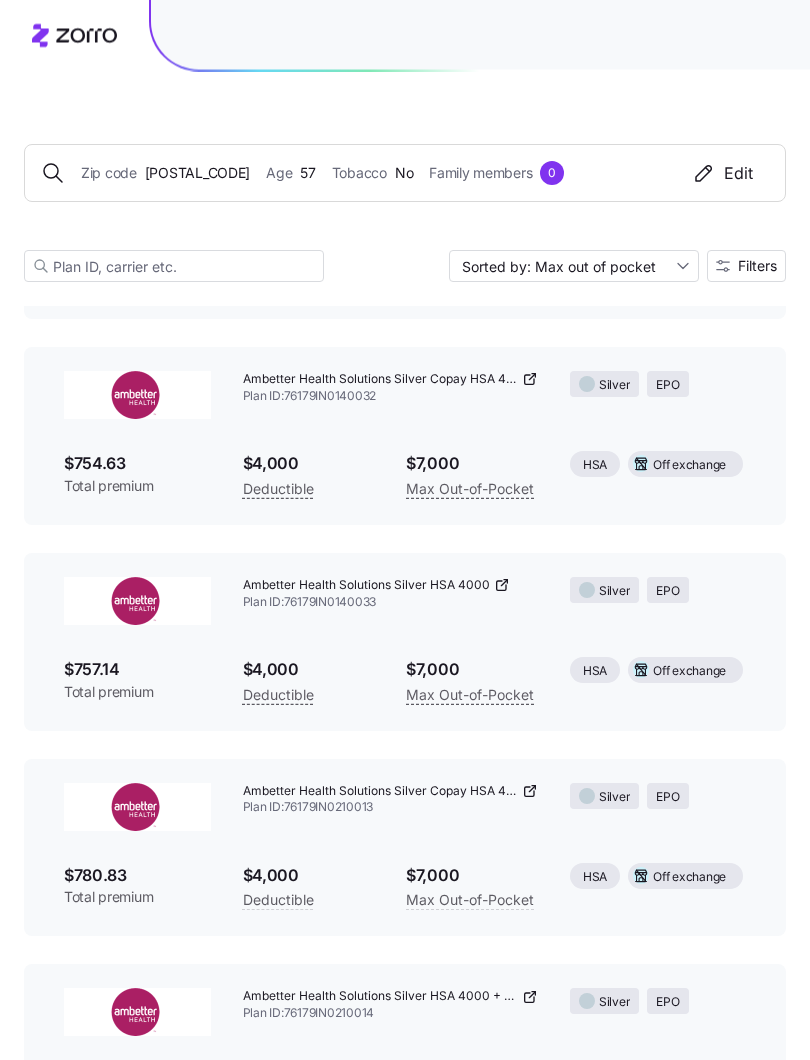 scroll, scrollTop: 4632, scrollLeft: 0, axis: vertical 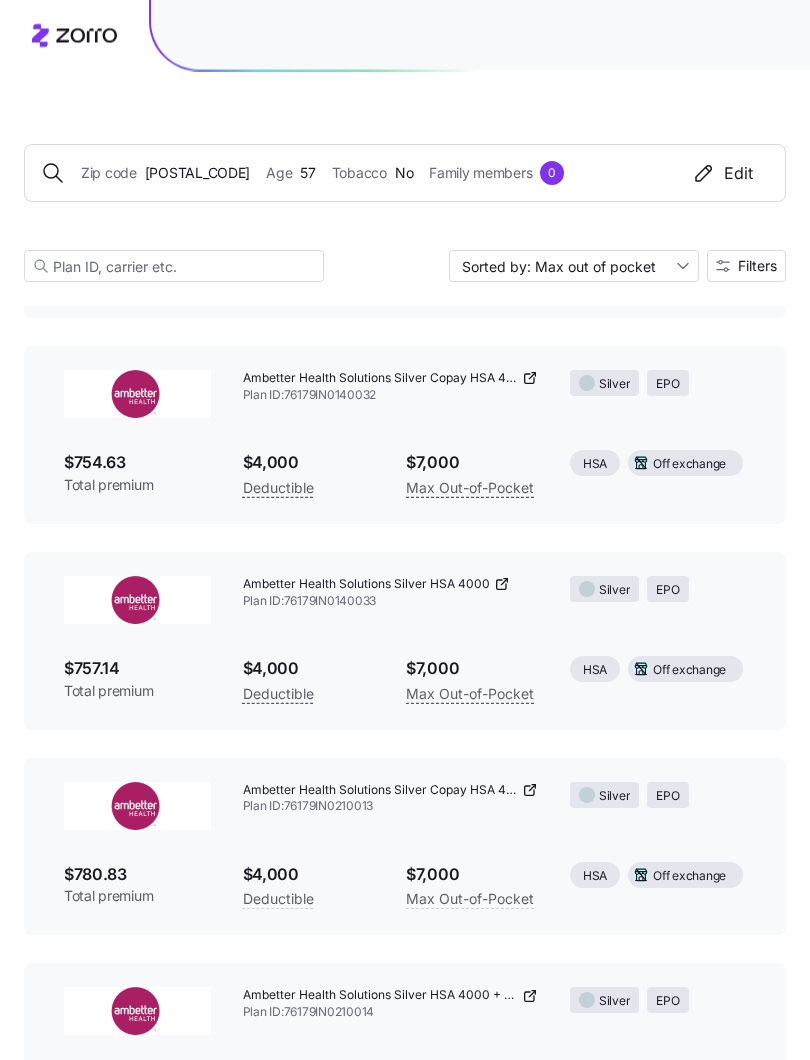 click 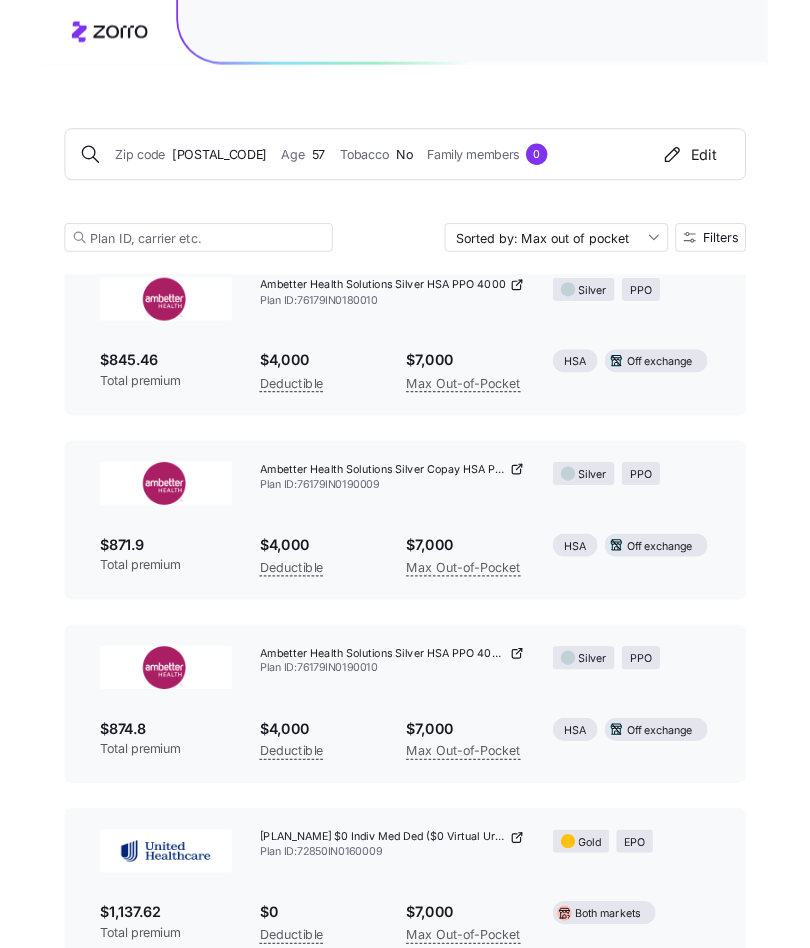 scroll, scrollTop: 5722, scrollLeft: 0, axis: vertical 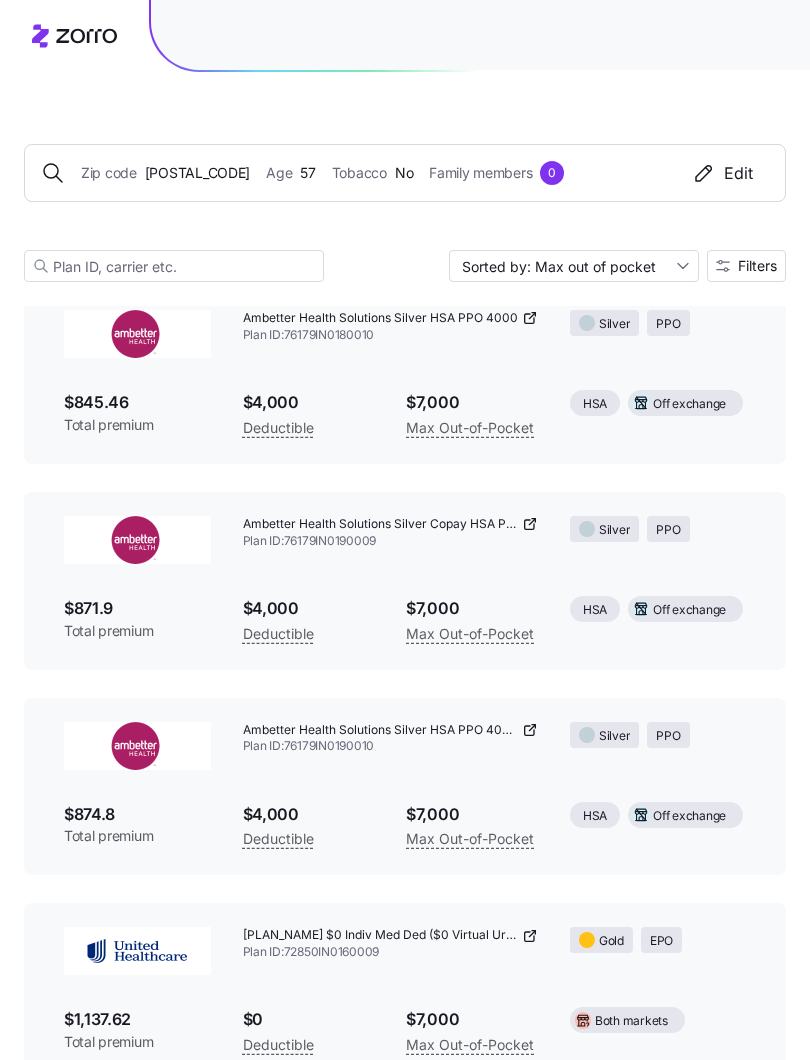 click on "Ambetter Health Solutions Silver Copay HSA PPO 4000 + Vision + Adult Dental" at bounding box center [380, 524] 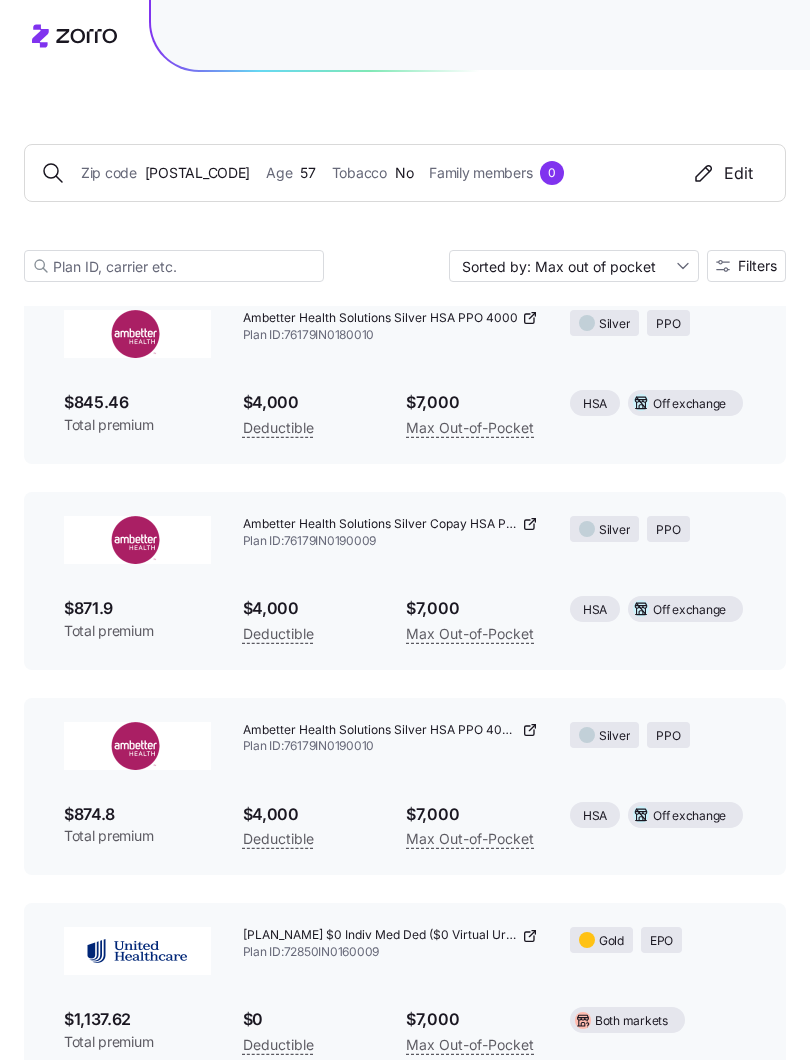 click 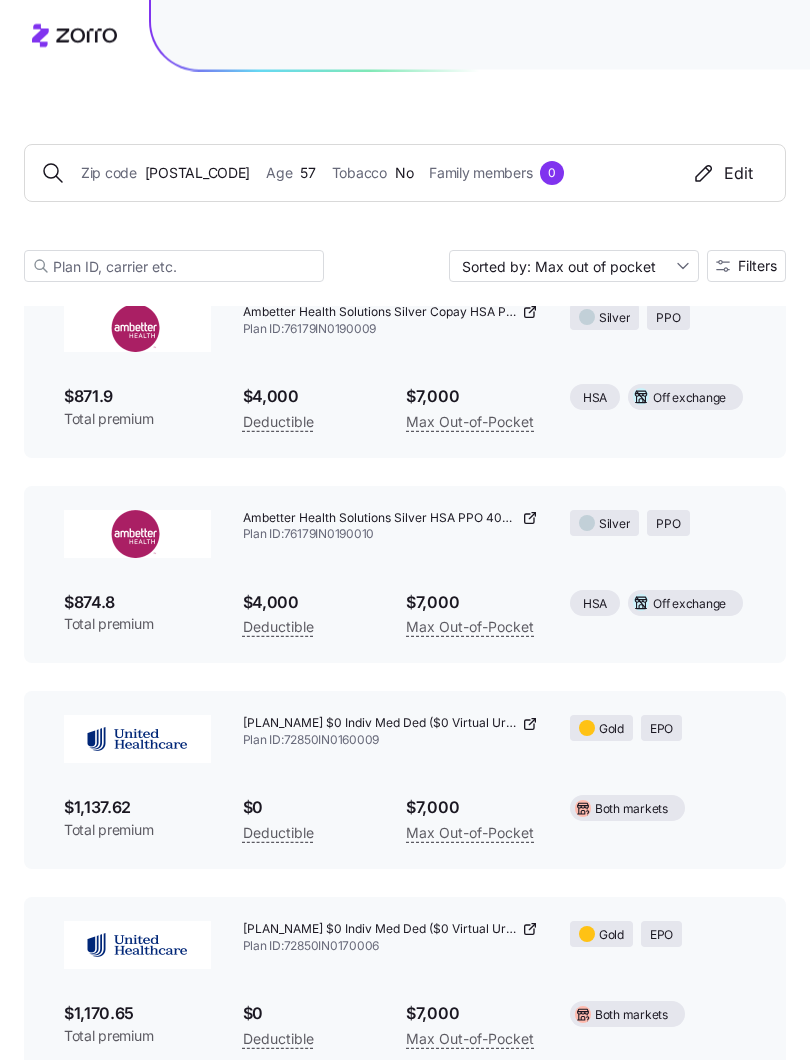 scroll, scrollTop: 5934, scrollLeft: 0, axis: vertical 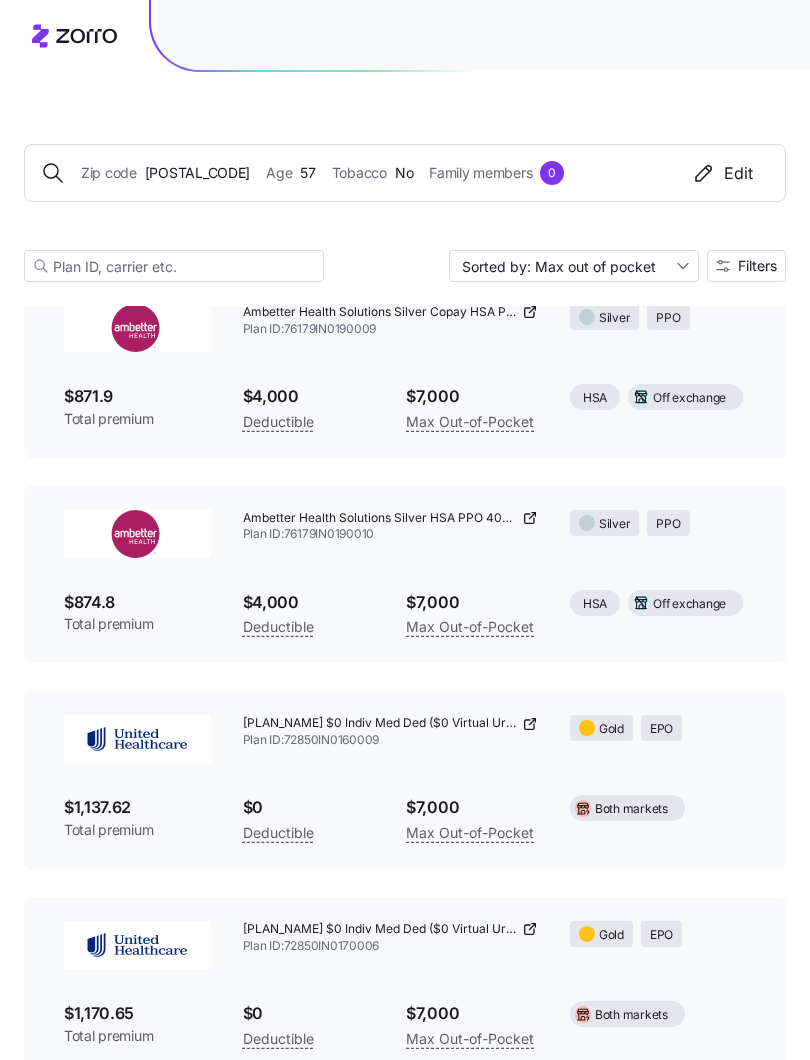 click 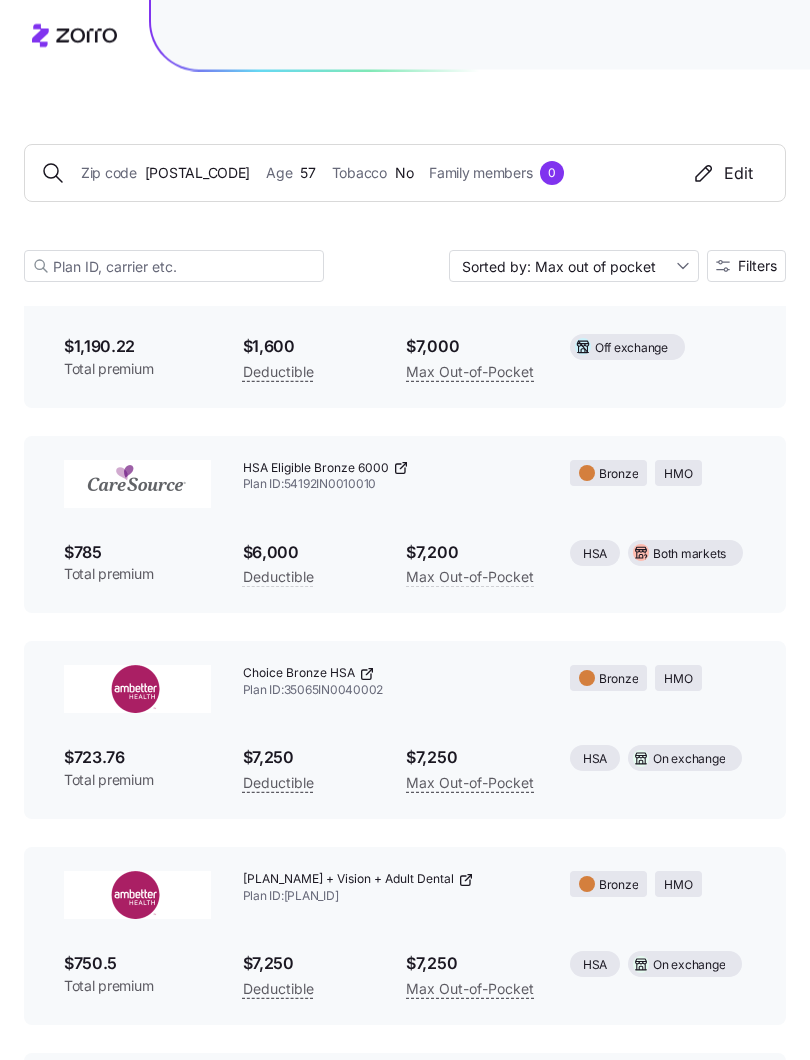 scroll, scrollTop: 6807, scrollLeft: 0, axis: vertical 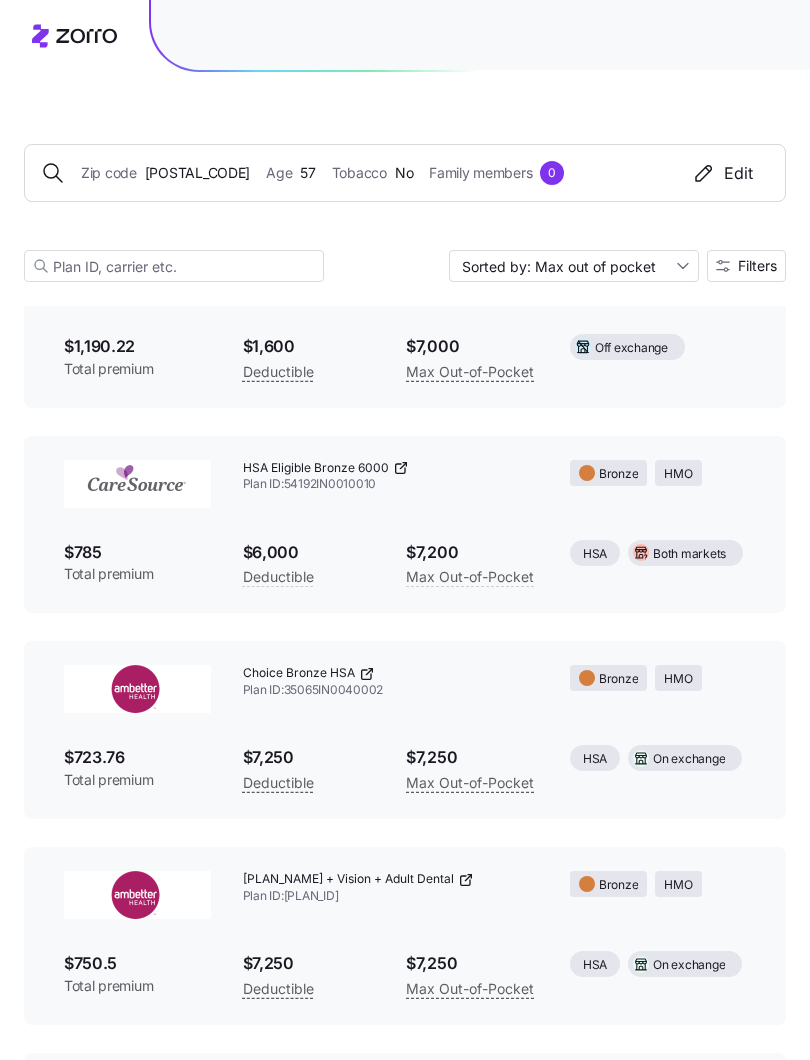 click 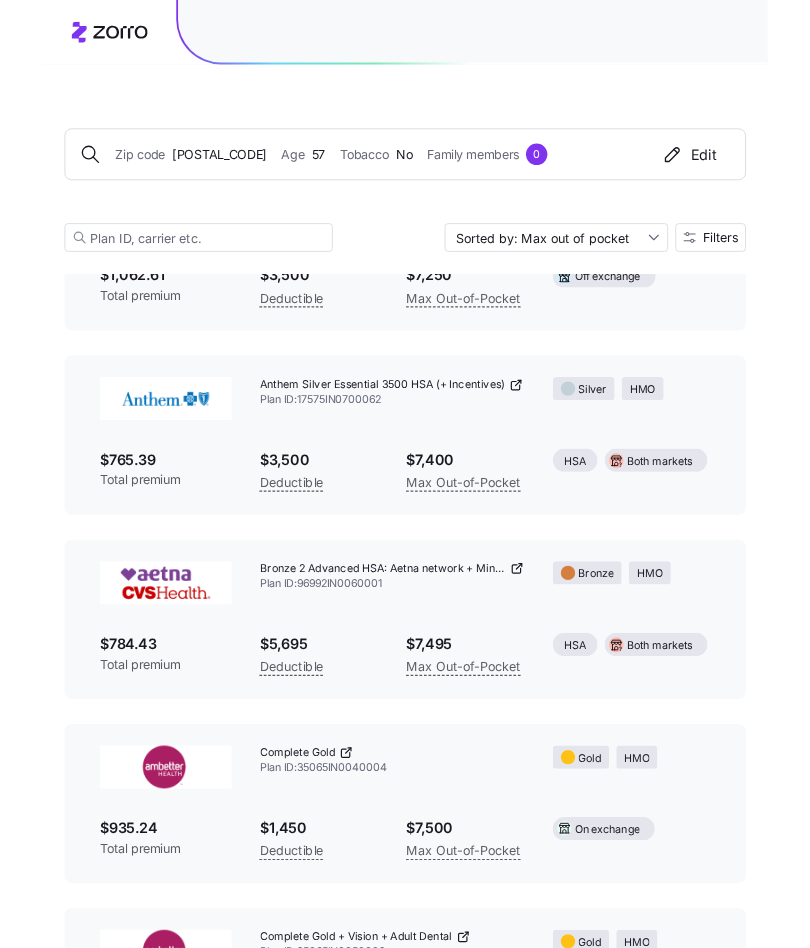 scroll, scrollTop: 8285, scrollLeft: 0, axis: vertical 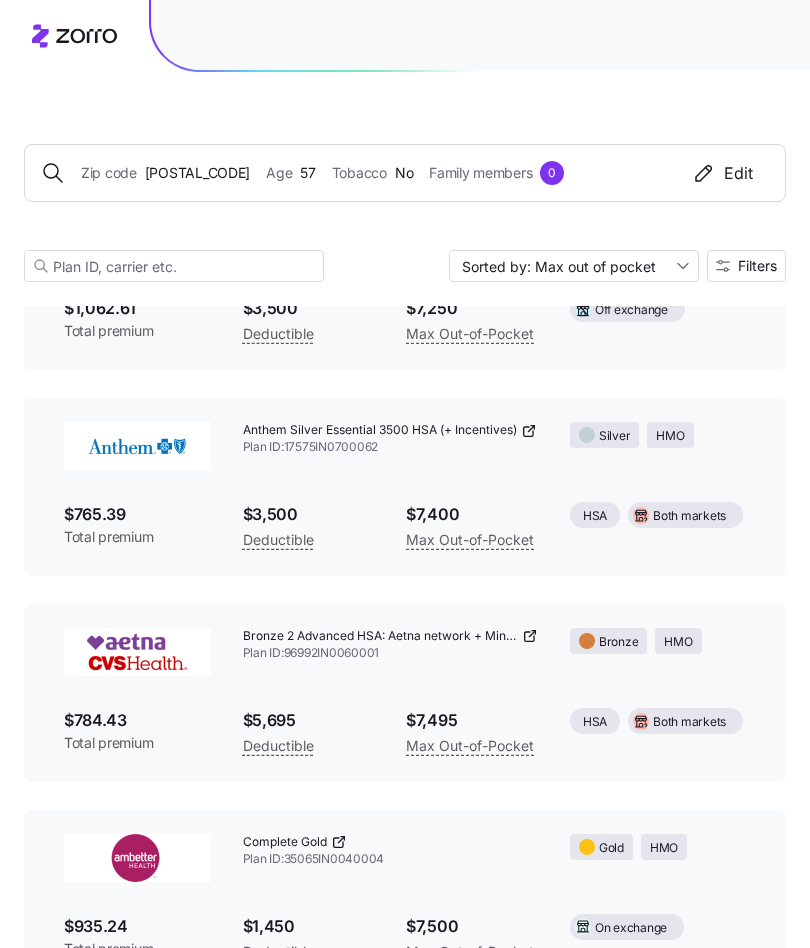click on "Anthem Silver Essential 3500 HSA (+ Incentives) Plan ID:  17575IN0700062" at bounding box center (390, 439) 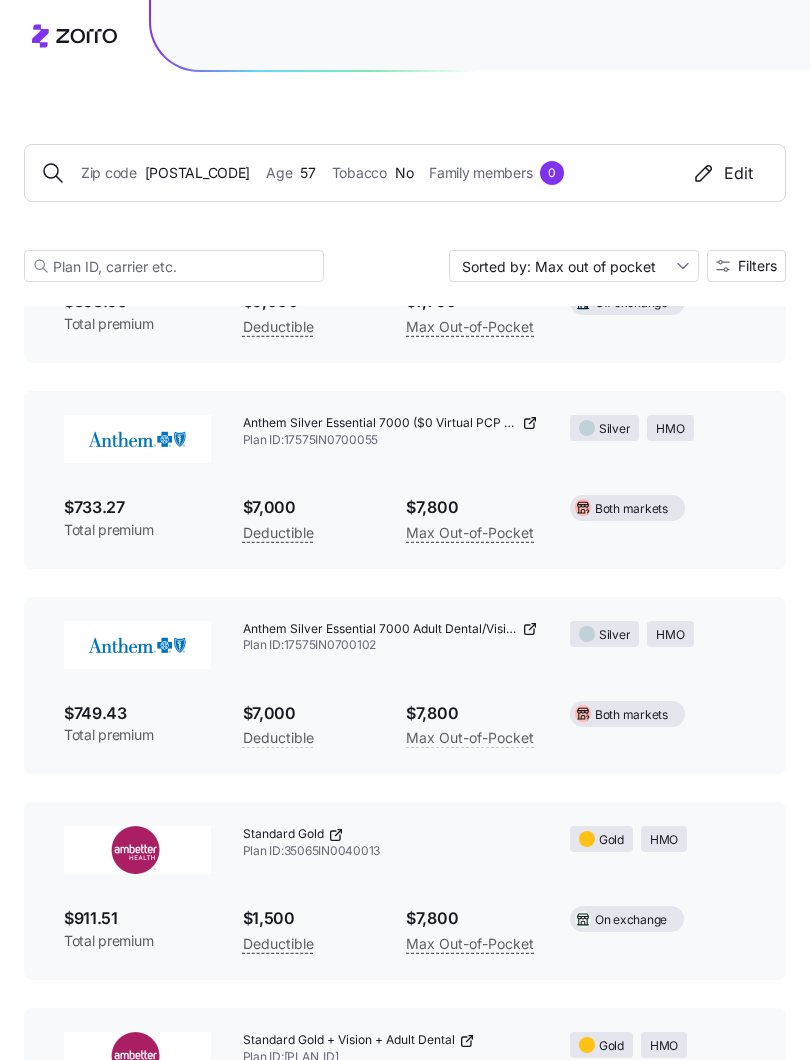 scroll, scrollTop: 10755, scrollLeft: 0, axis: vertical 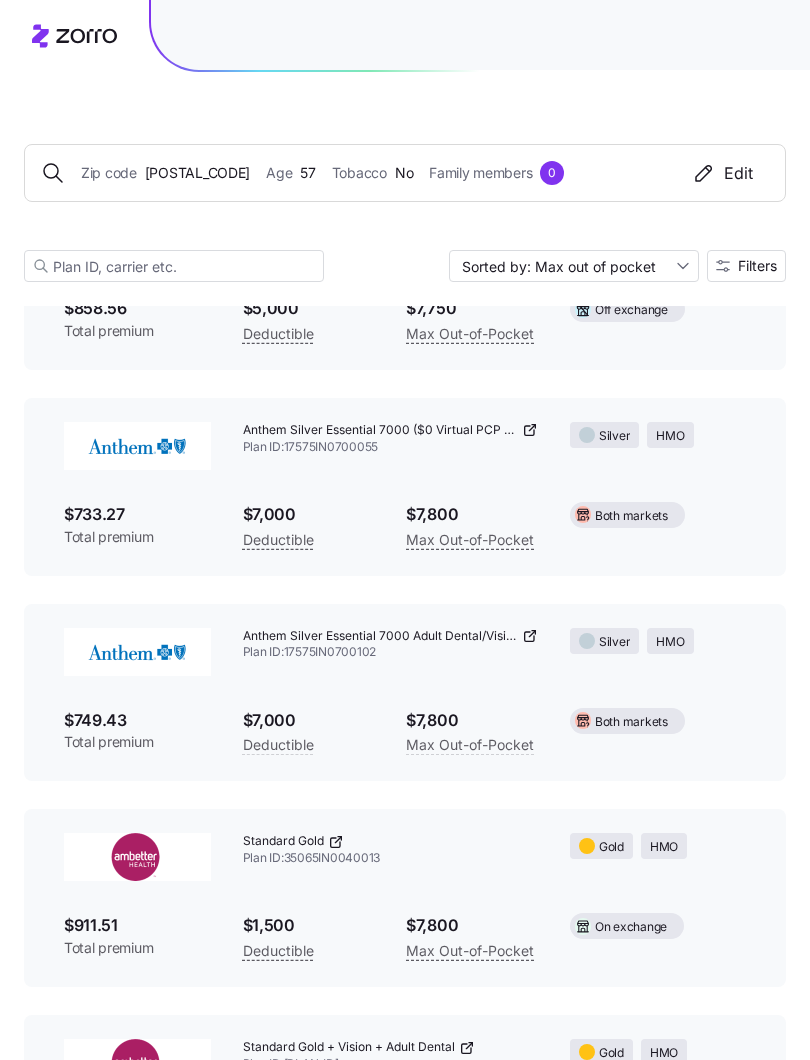 click 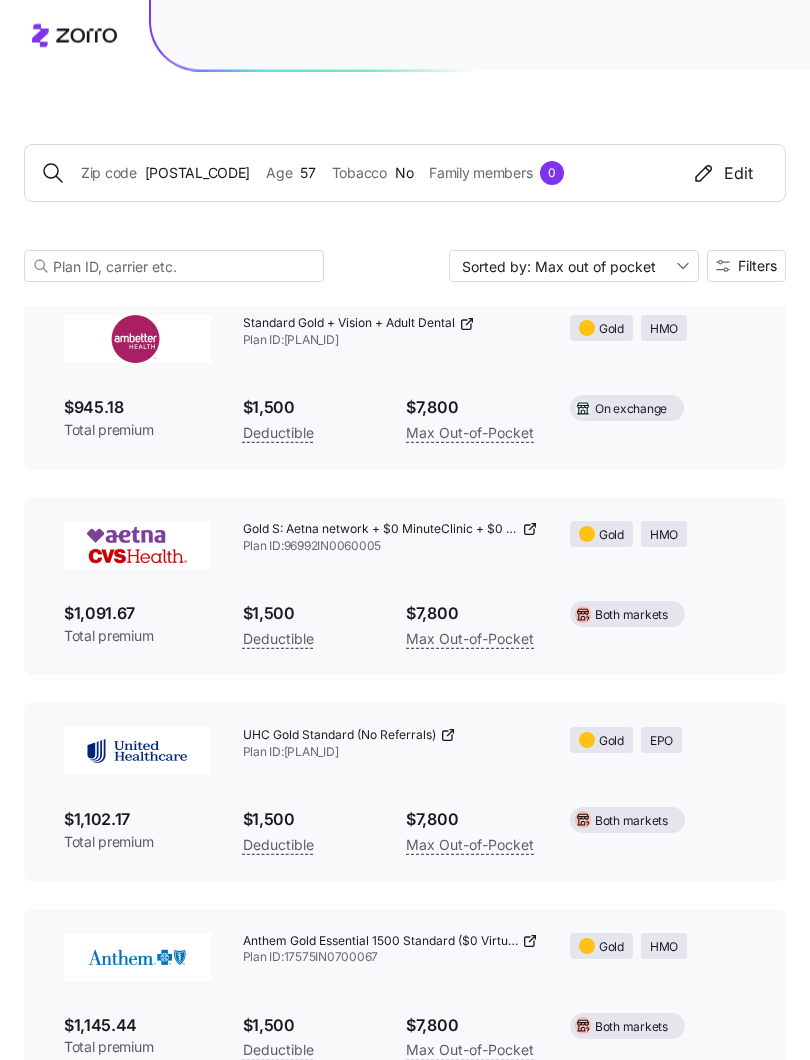 scroll, scrollTop: 11479, scrollLeft: 0, axis: vertical 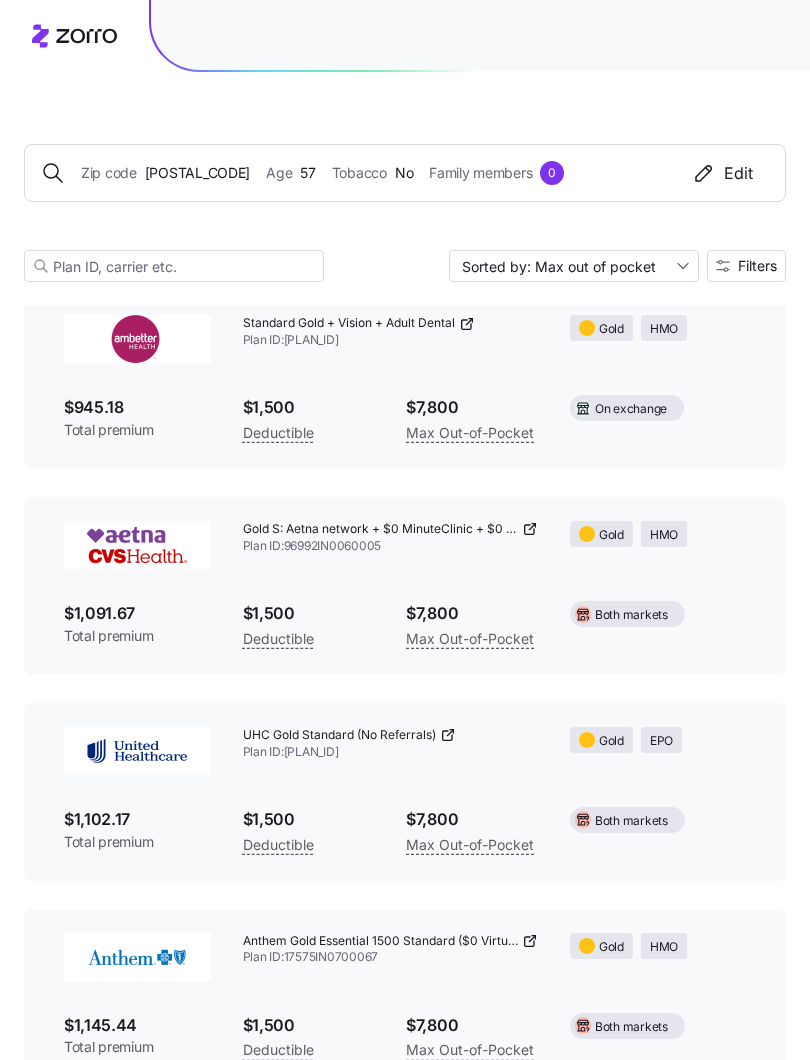 click 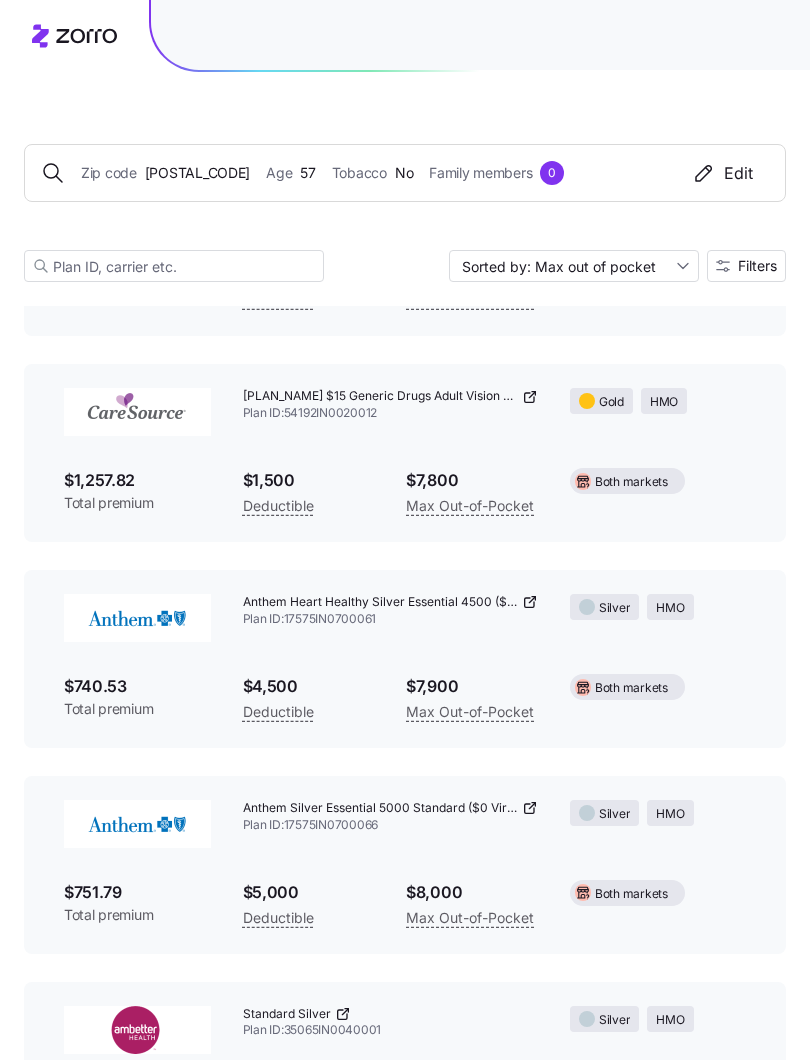 scroll, scrollTop: 12445, scrollLeft: 0, axis: vertical 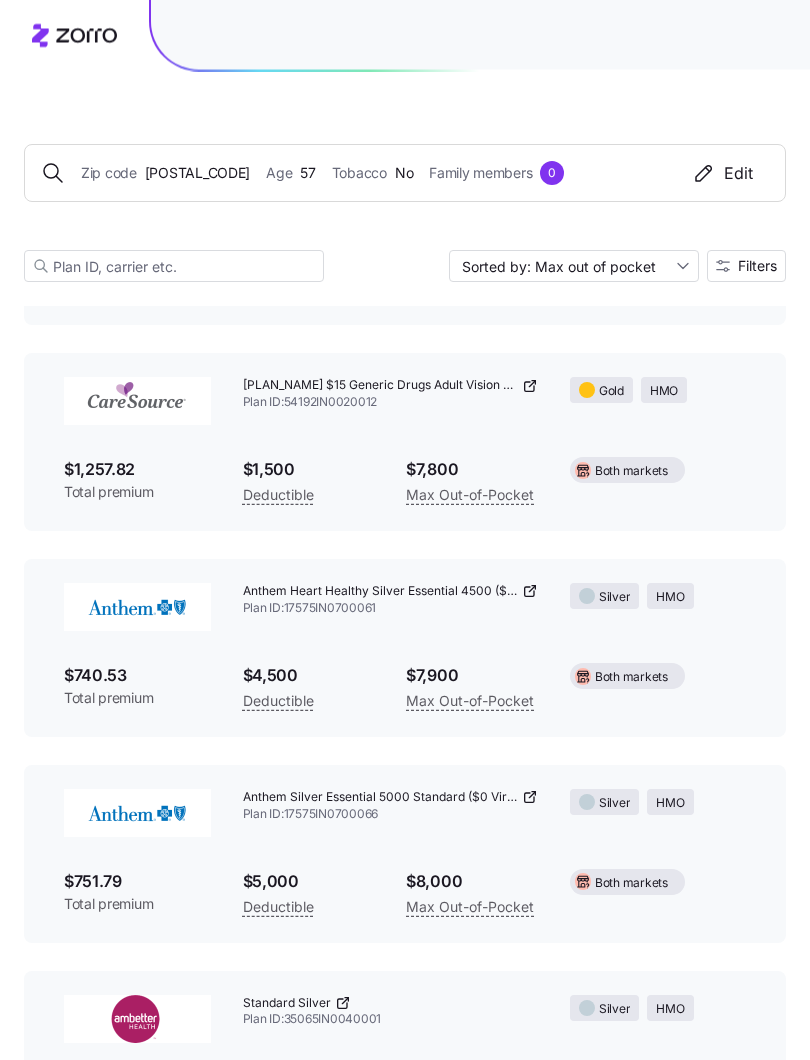 click 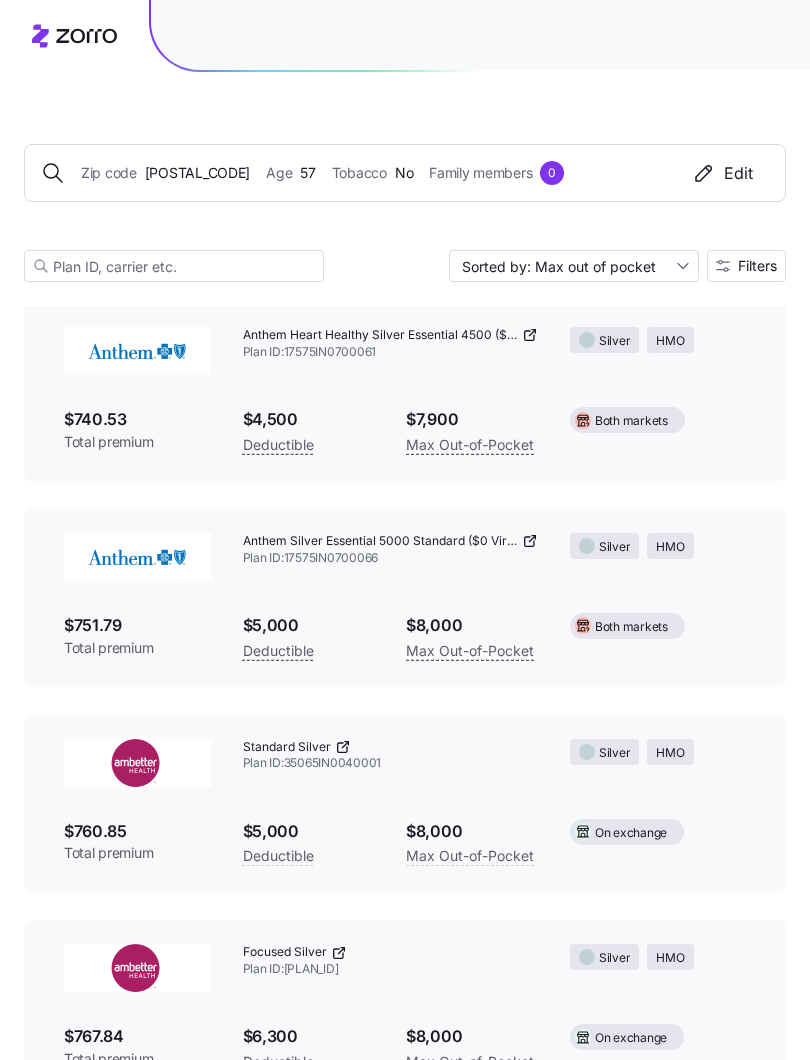 scroll, scrollTop: 12686, scrollLeft: 0, axis: vertical 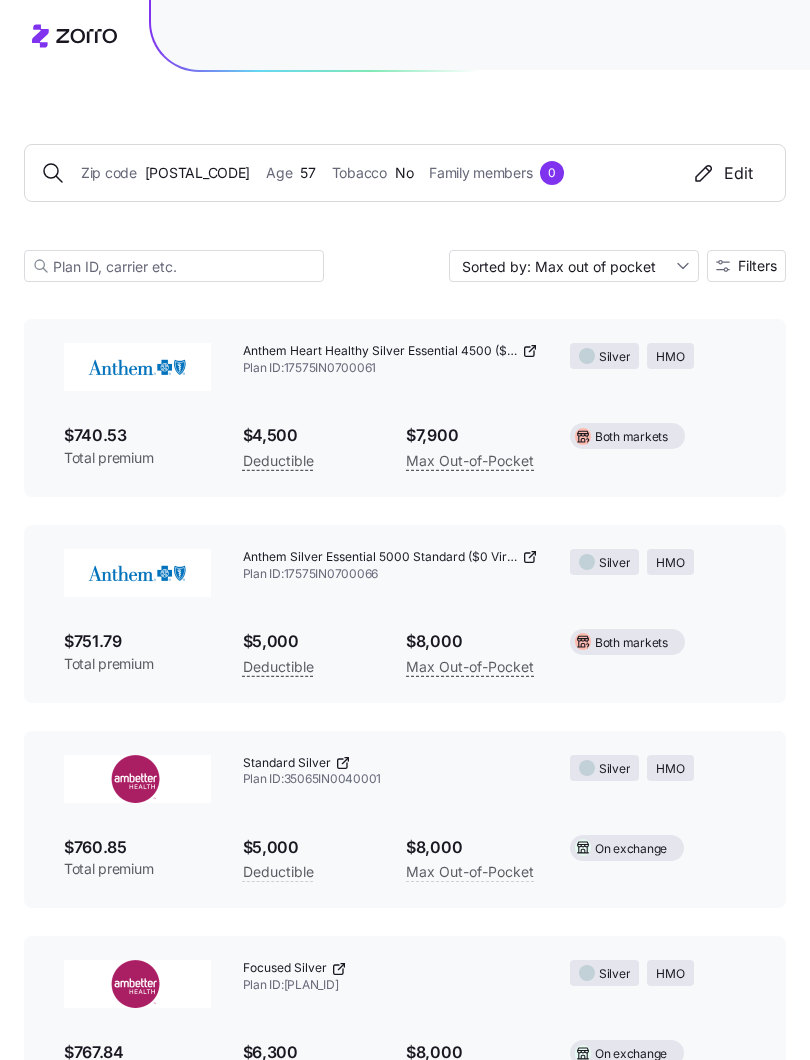 click 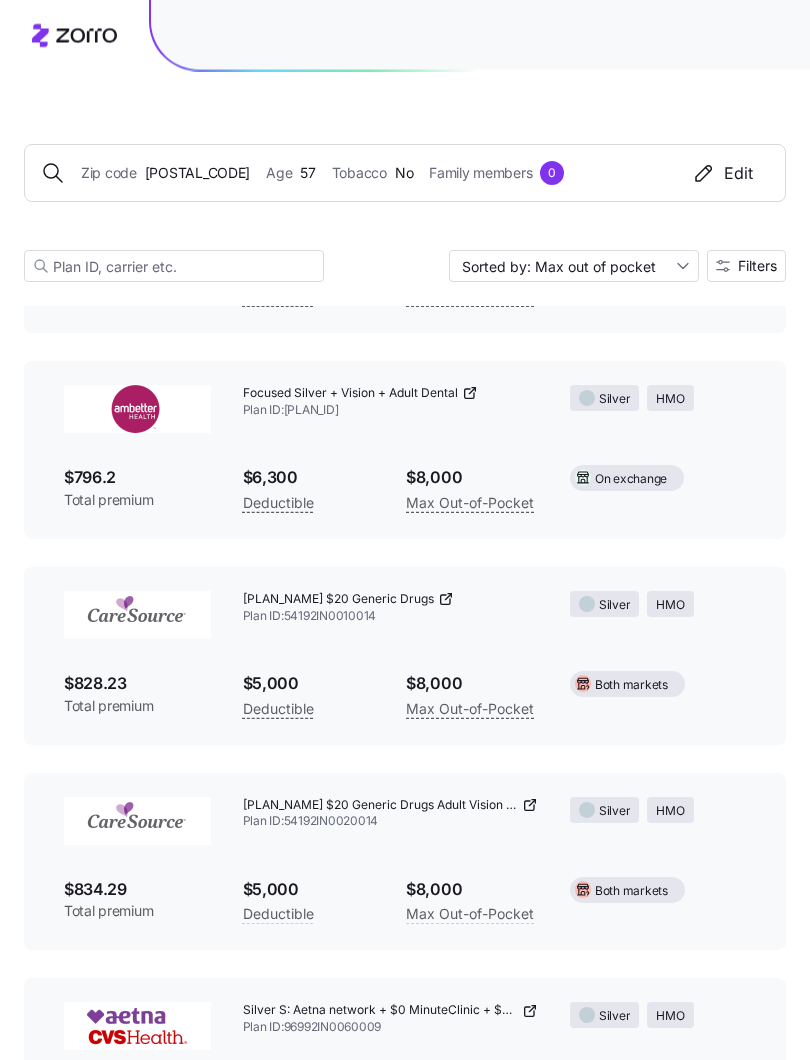 scroll, scrollTop: 13673, scrollLeft: 0, axis: vertical 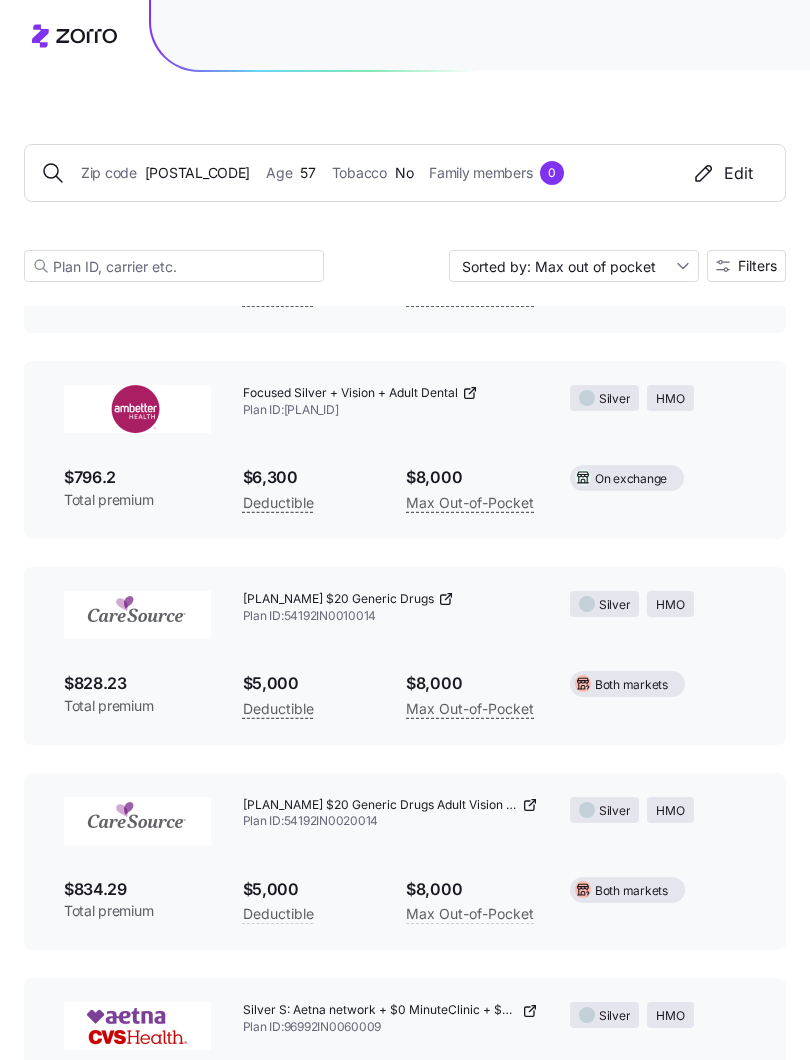 click 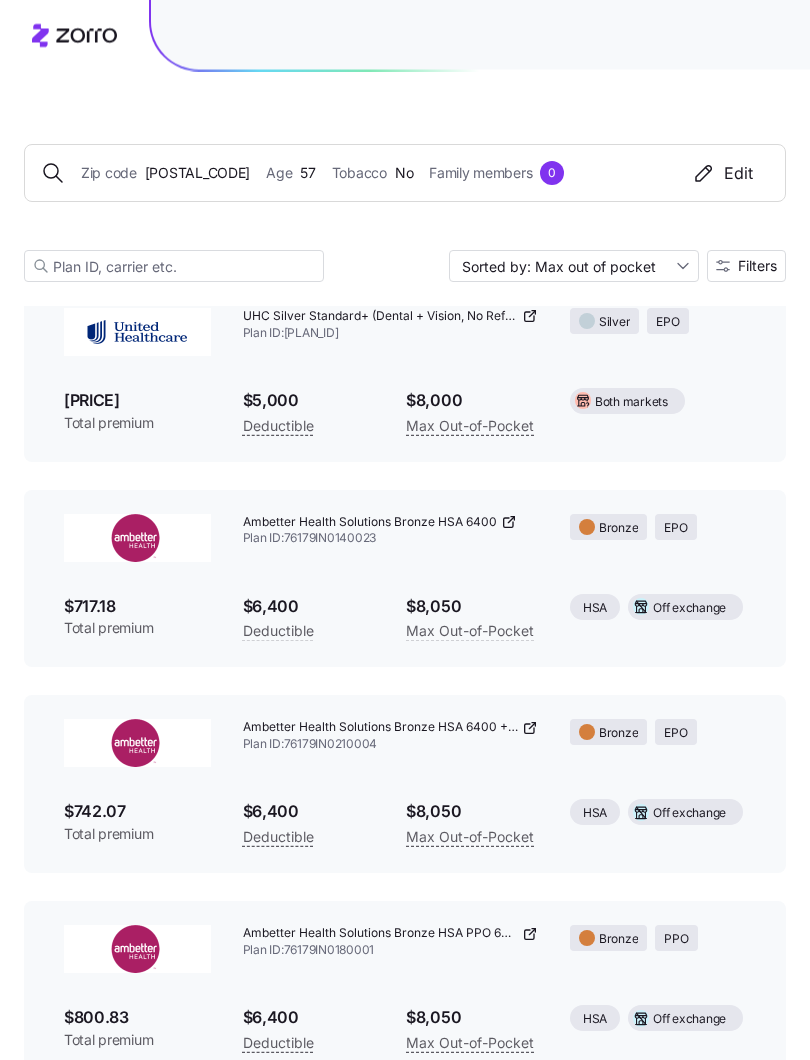 scroll, scrollTop: 14985, scrollLeft: 0, axis: vertical 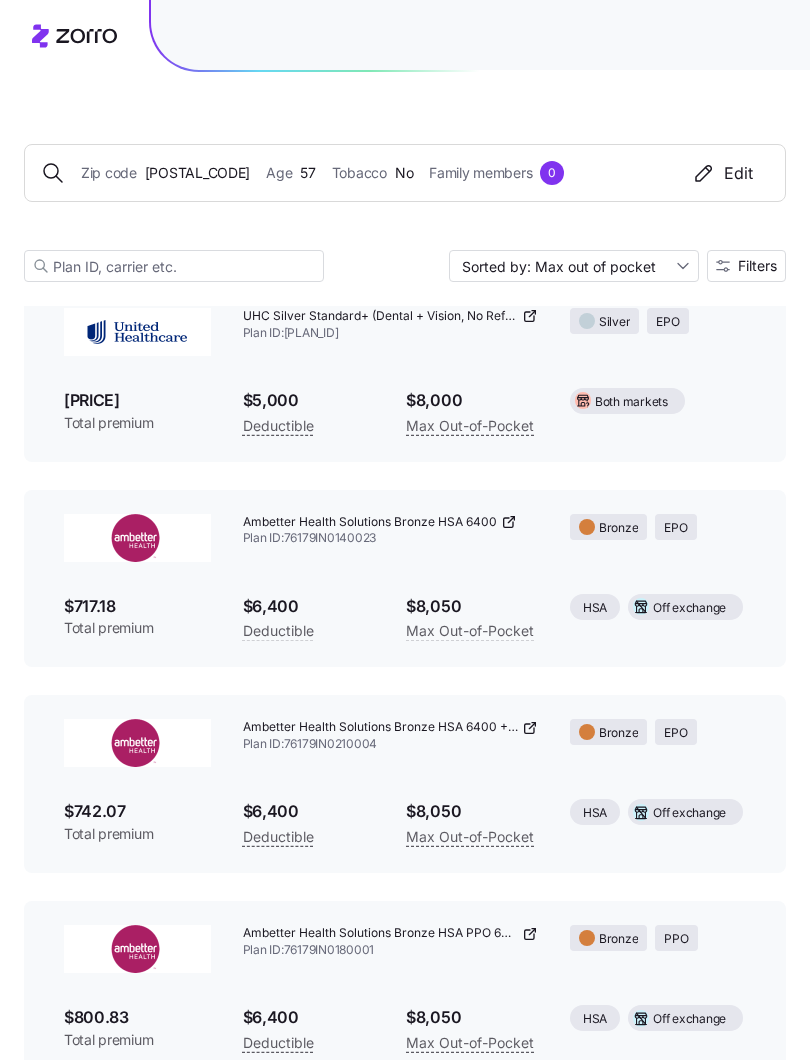 click on "Sorted by: Max out of pocket" at bounding box center (574, 266) 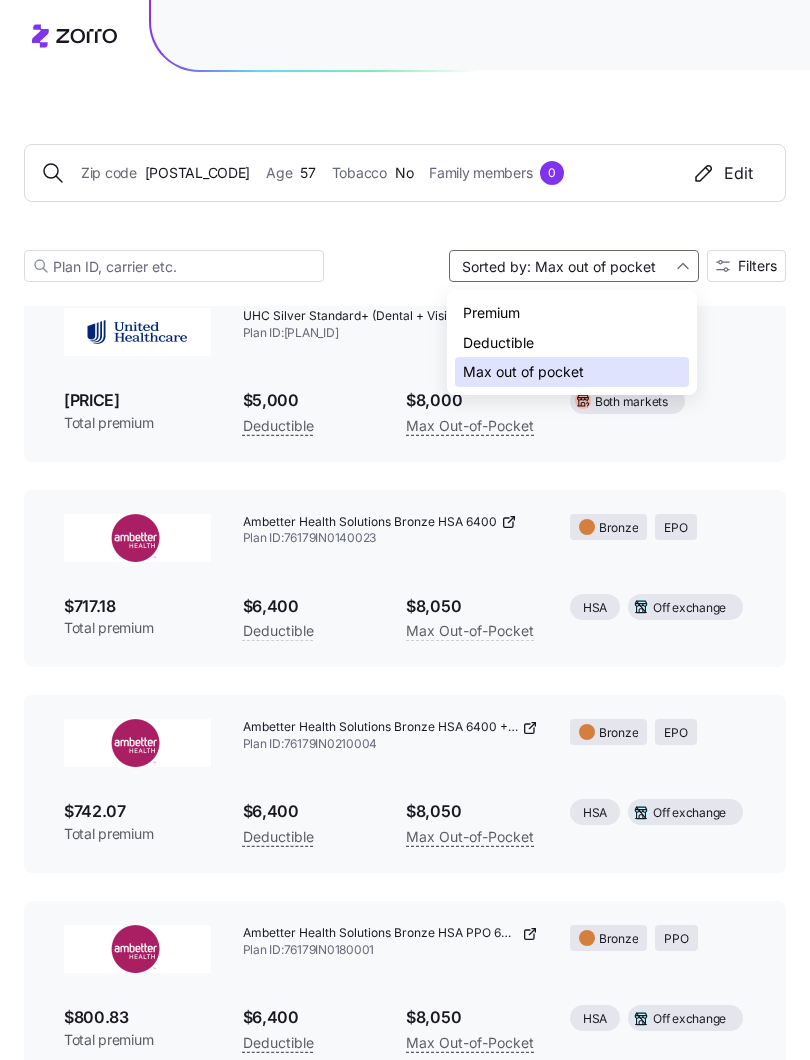 click on "Deductible" at bounding box center (572, 343) 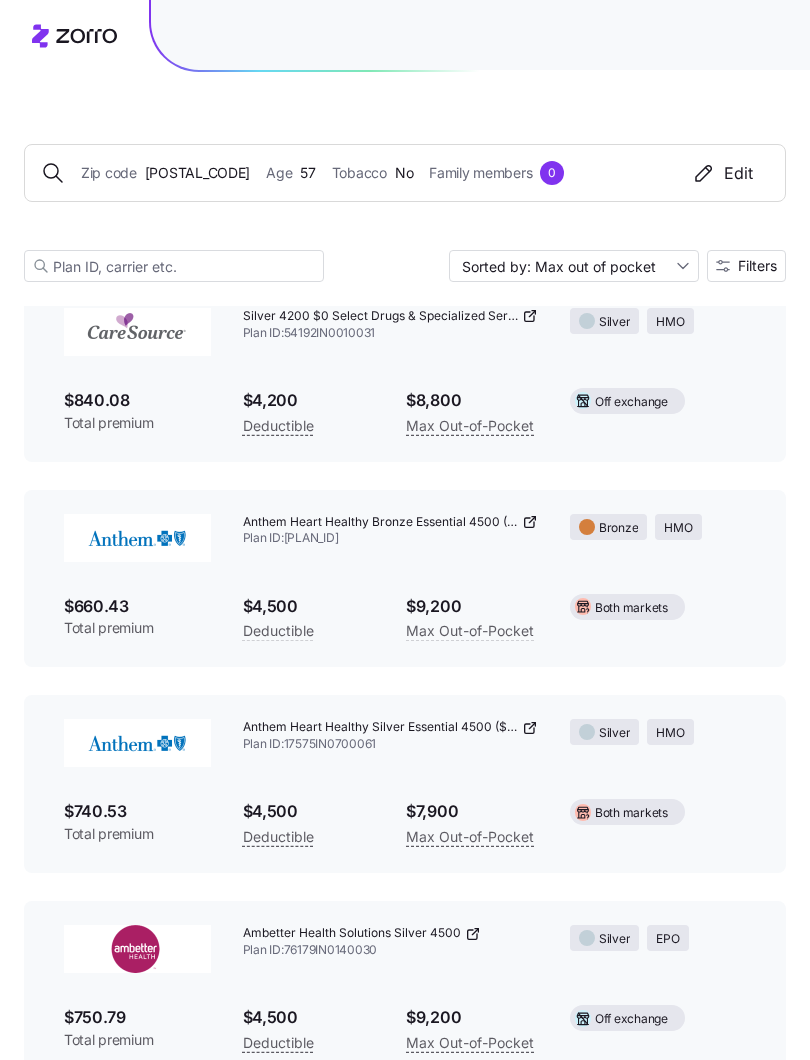 type on "Sorted by: Deductible" 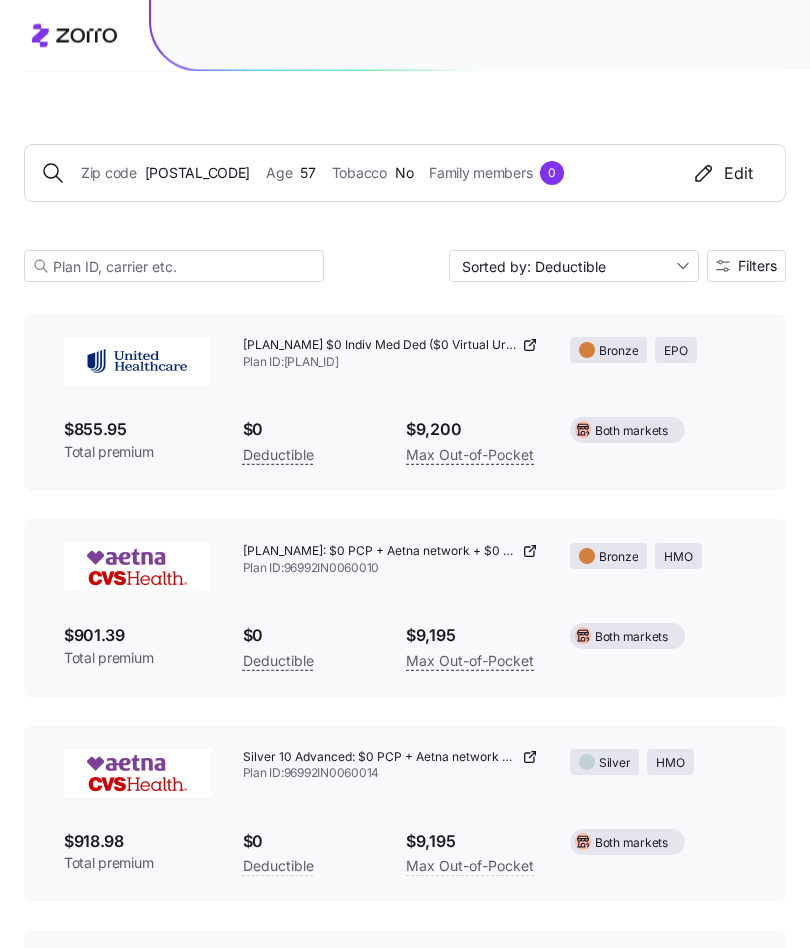 scroll, scrollTop: 0, scrollLeft: 0, axis: both 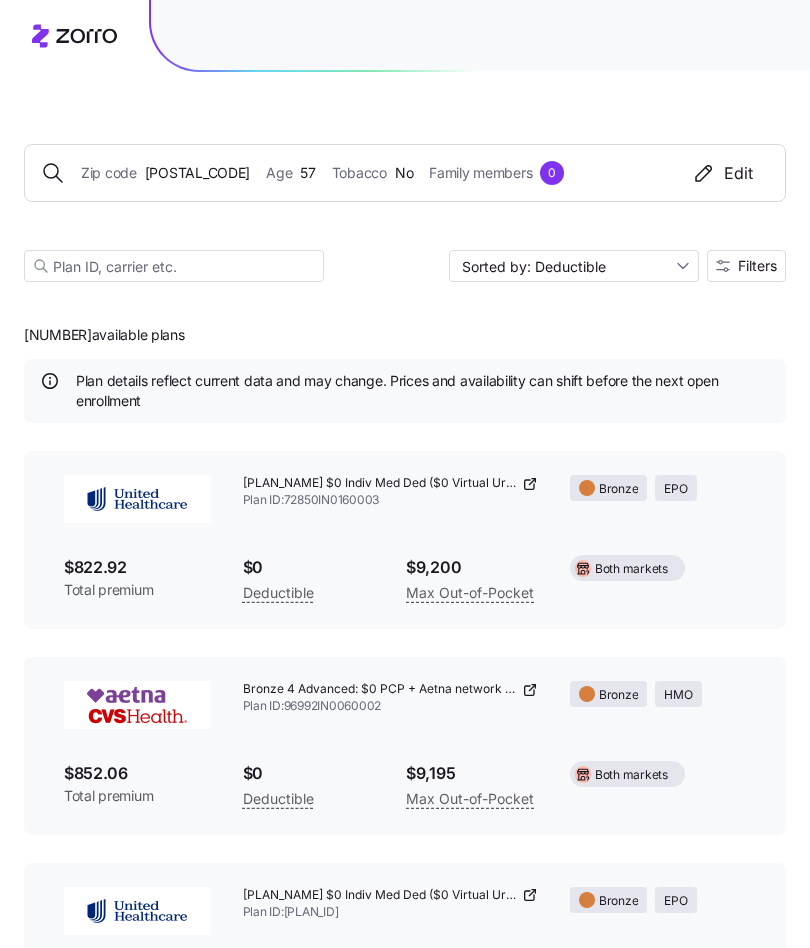 click 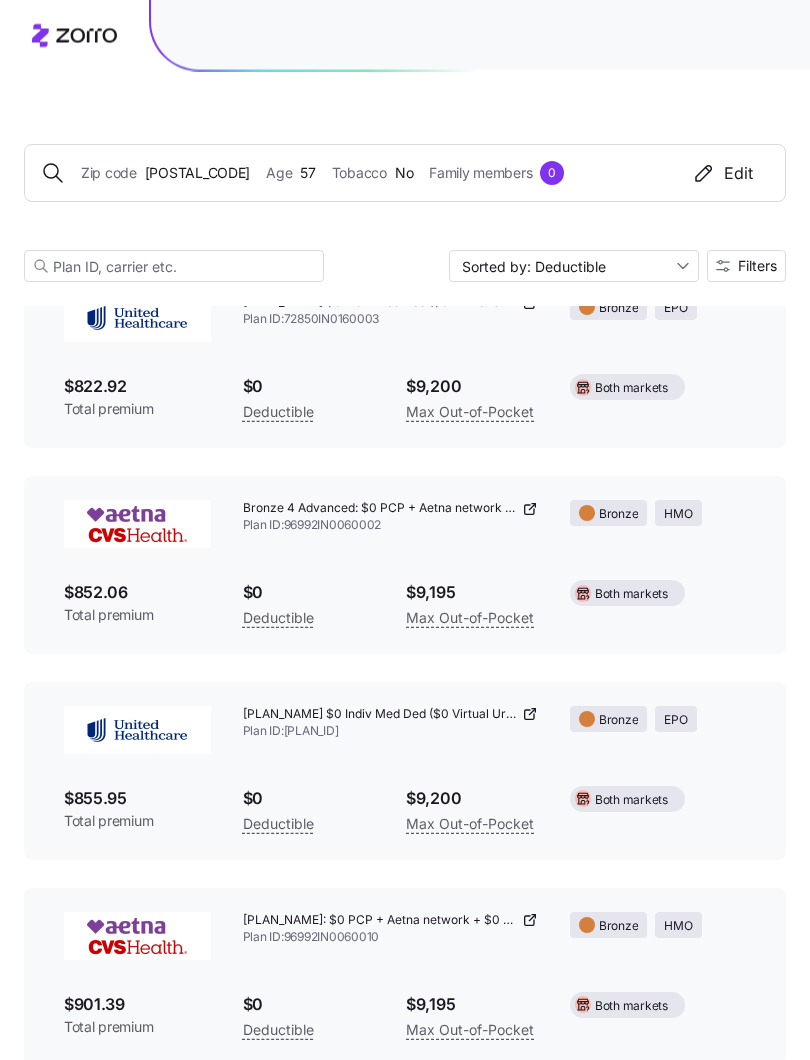scroll, scrollTop: 181, scrollLeft: 0, axis: vertical 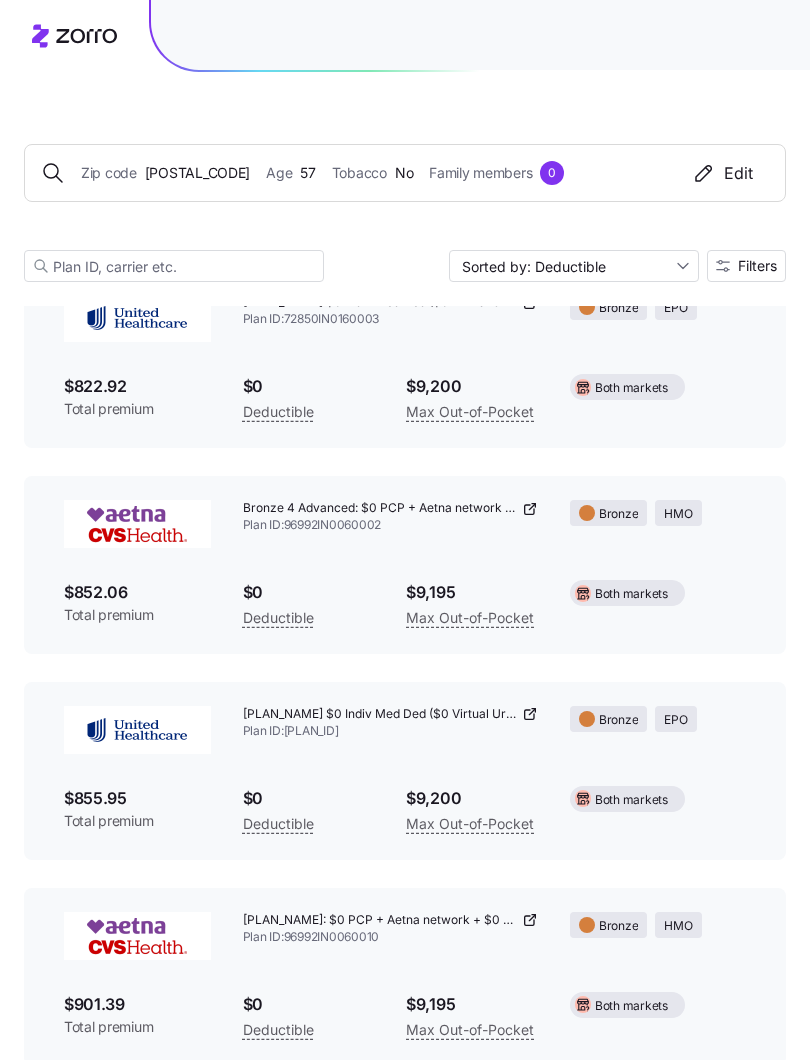 click 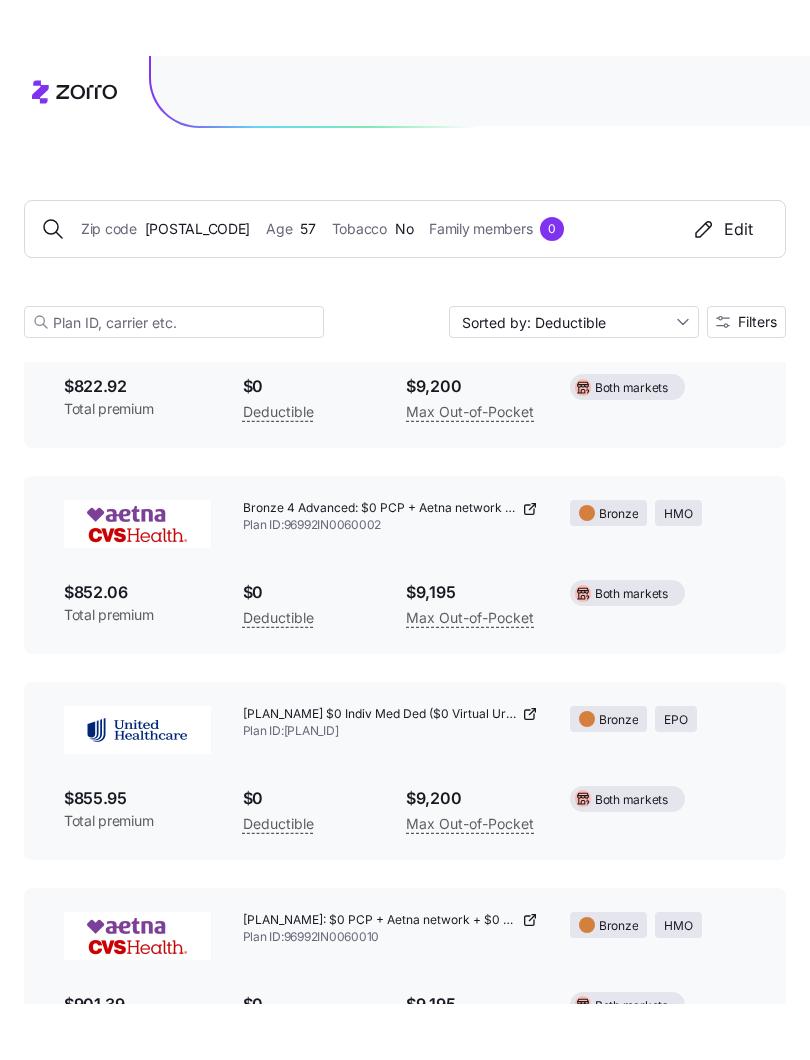 scroll, scrollTop: 266, scrollLeft: 0, axis: vertical 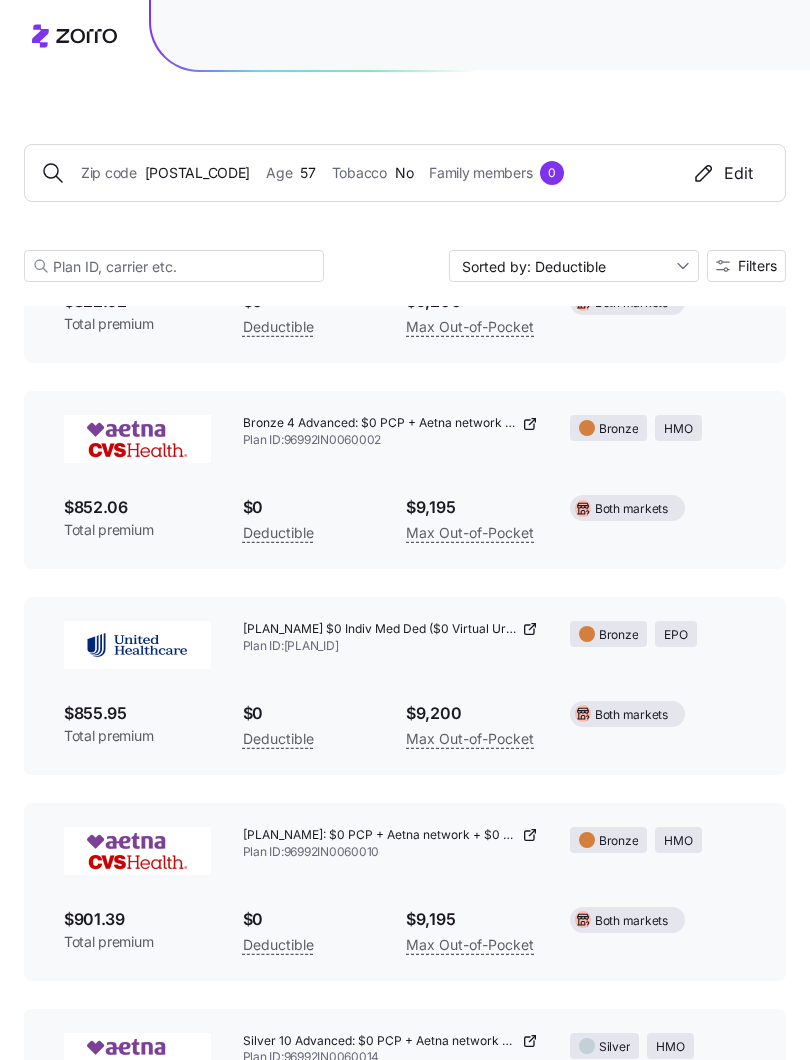 click 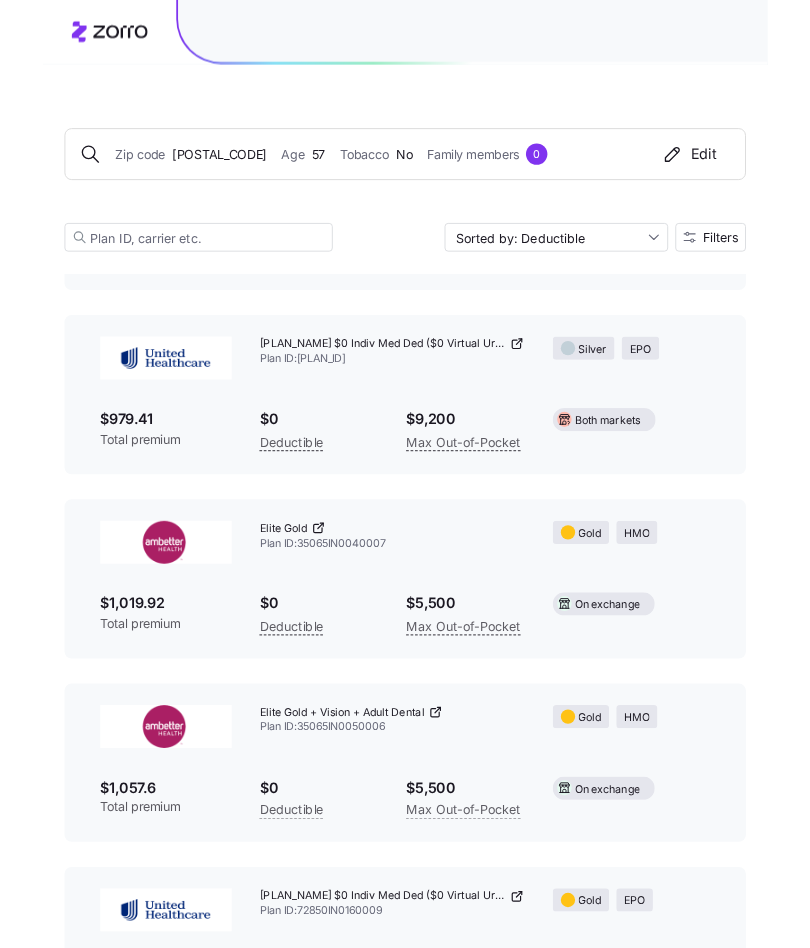 scroll, scrollTop: 1537, scrollLeft: 0, axis: vertical 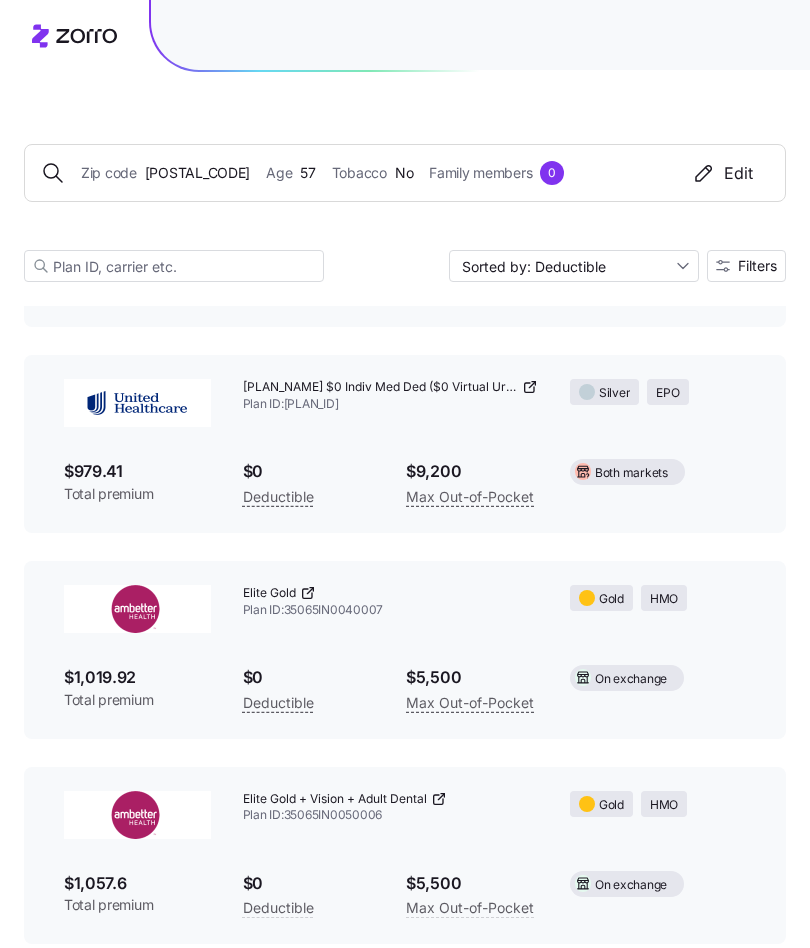 click 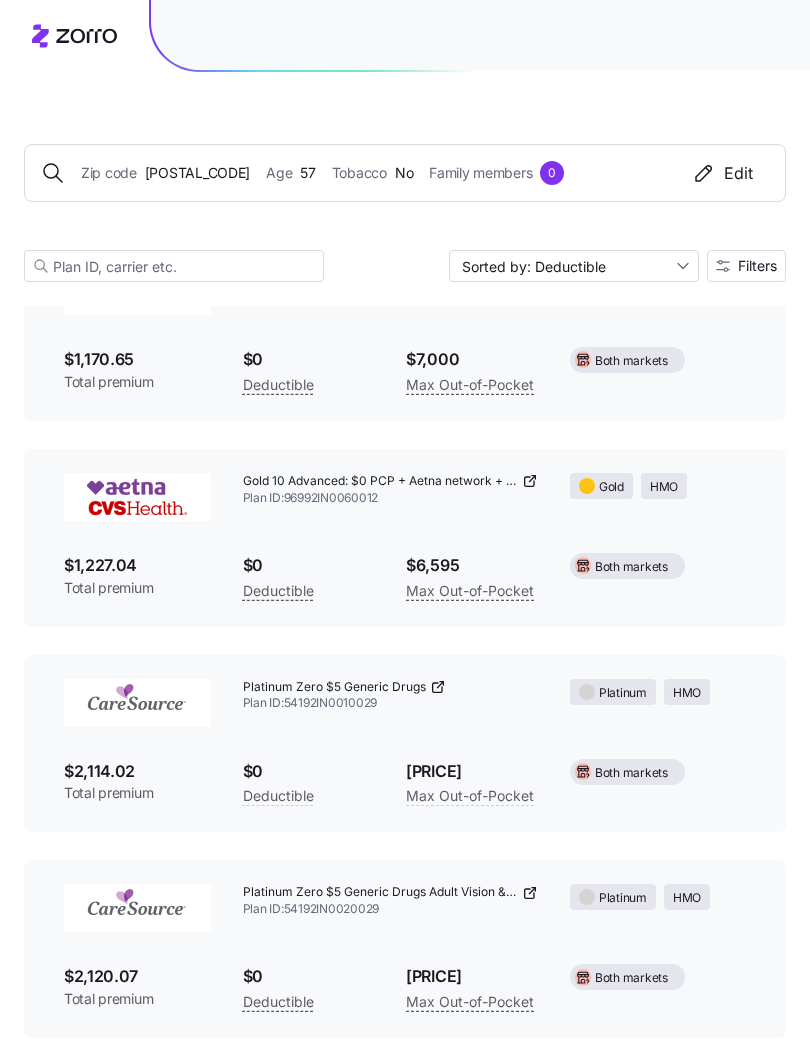 scroll, scrollTop: 2704, scrollLeft: 0, axis: vertical 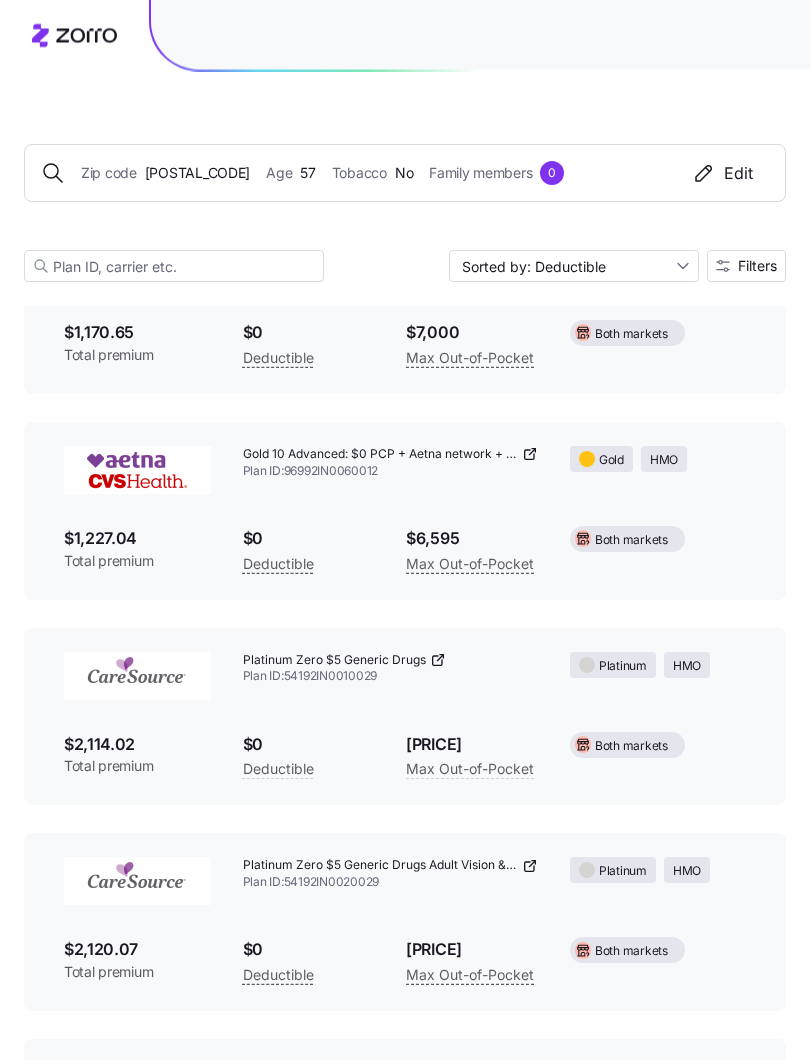 click 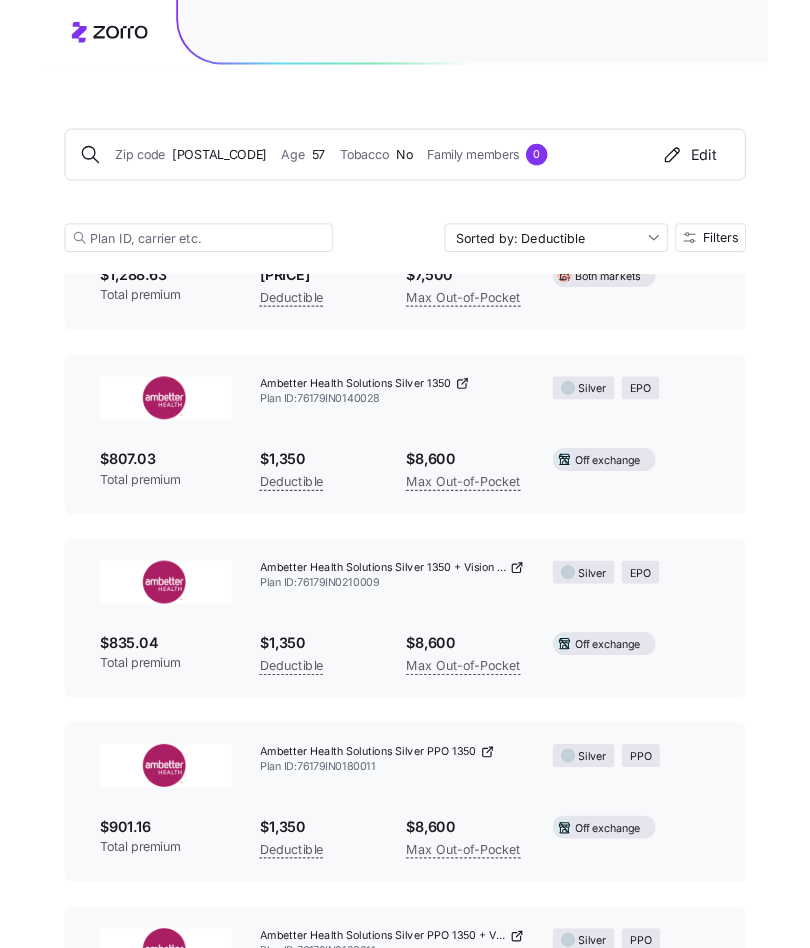 scroll, scrollTop: 3754, scrollLeft: 0, axis: vertical 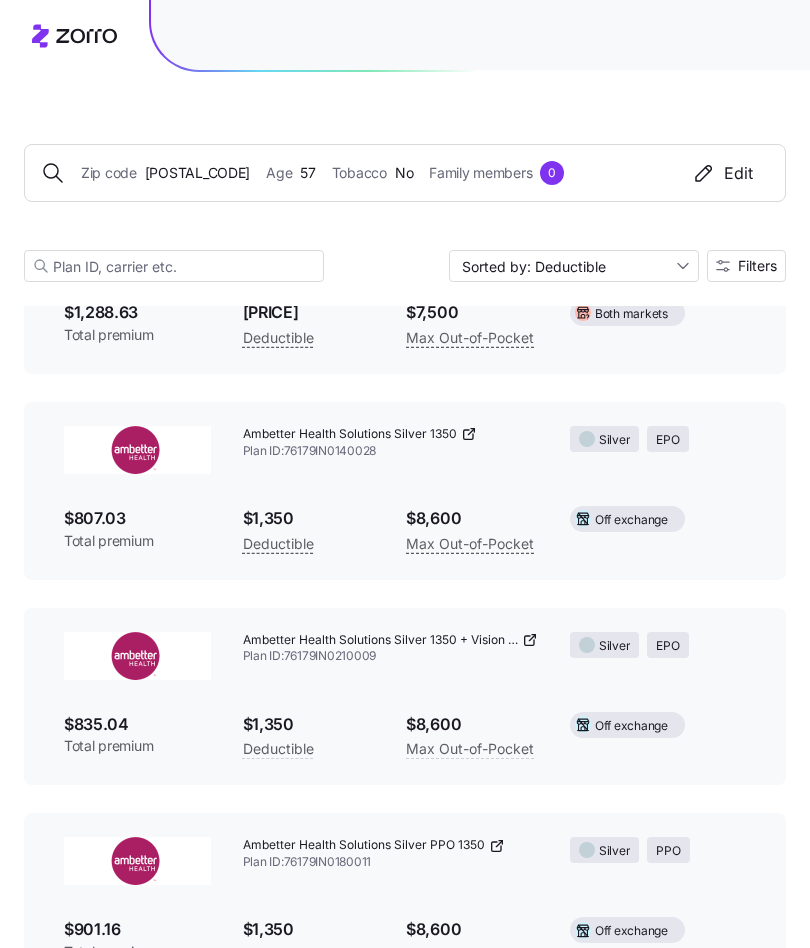 click 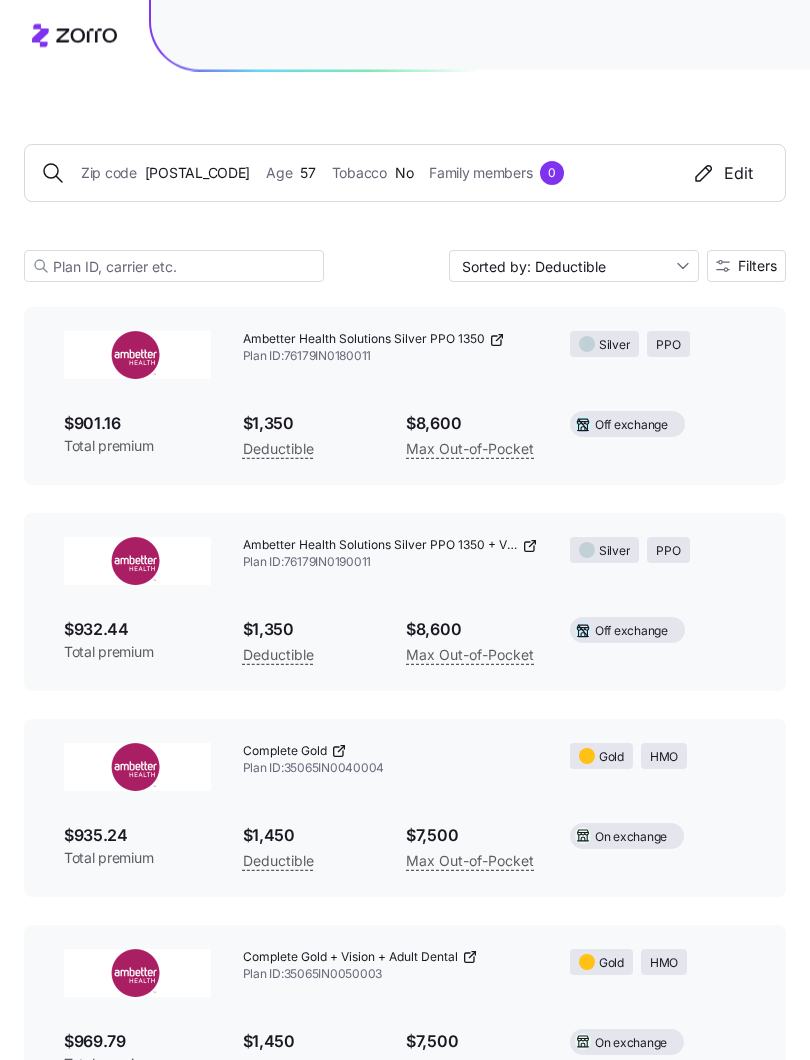 scroll, scrollTop: 4261, scrollLeft: 0, axis: vertical 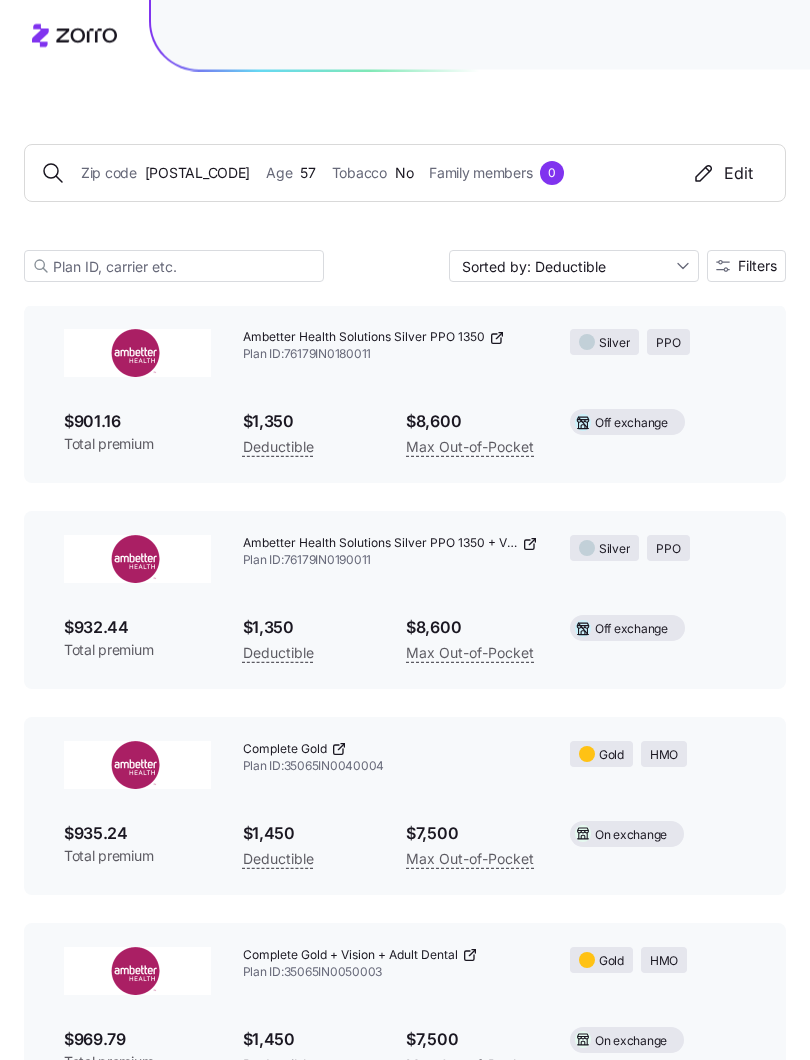 click 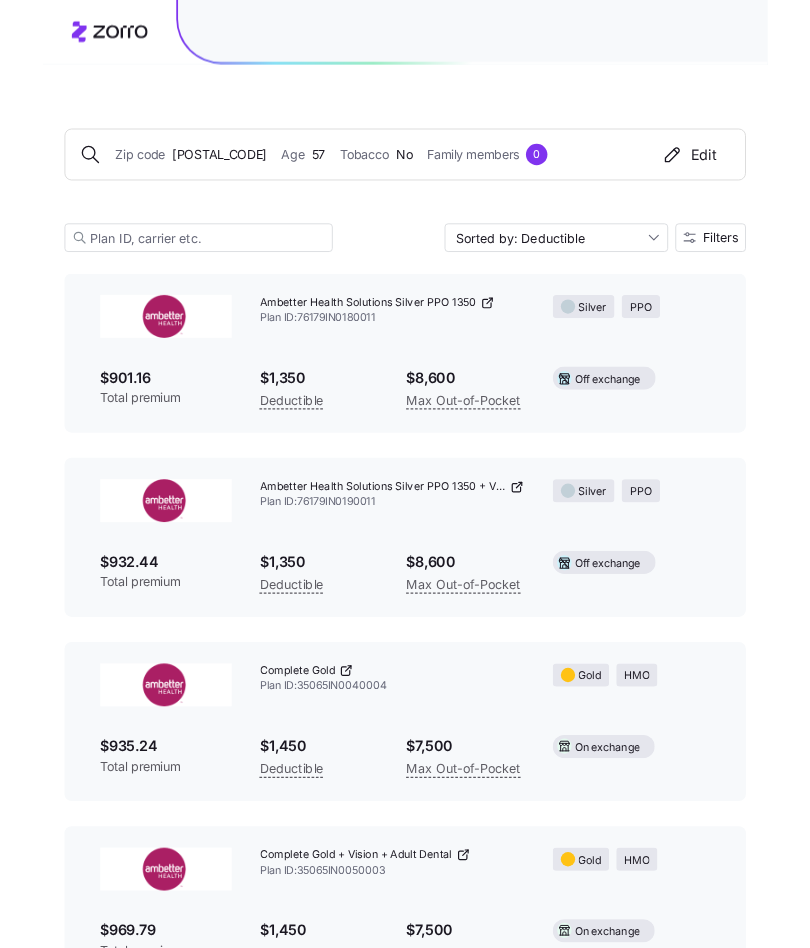 scroll, scrollTop: 4318, scrollLeft: 0, axis: vertical 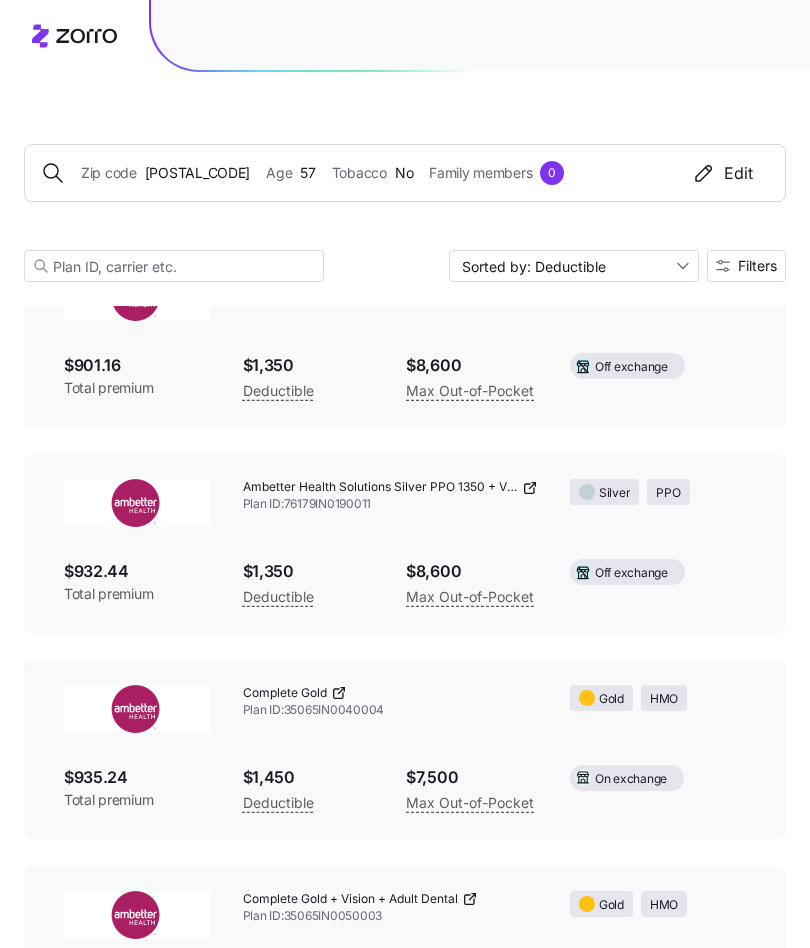 click on "Ambetter Health Solutions Silver PPO 1350 + Vision + Adult Dental" at bounding box center [380, 487] 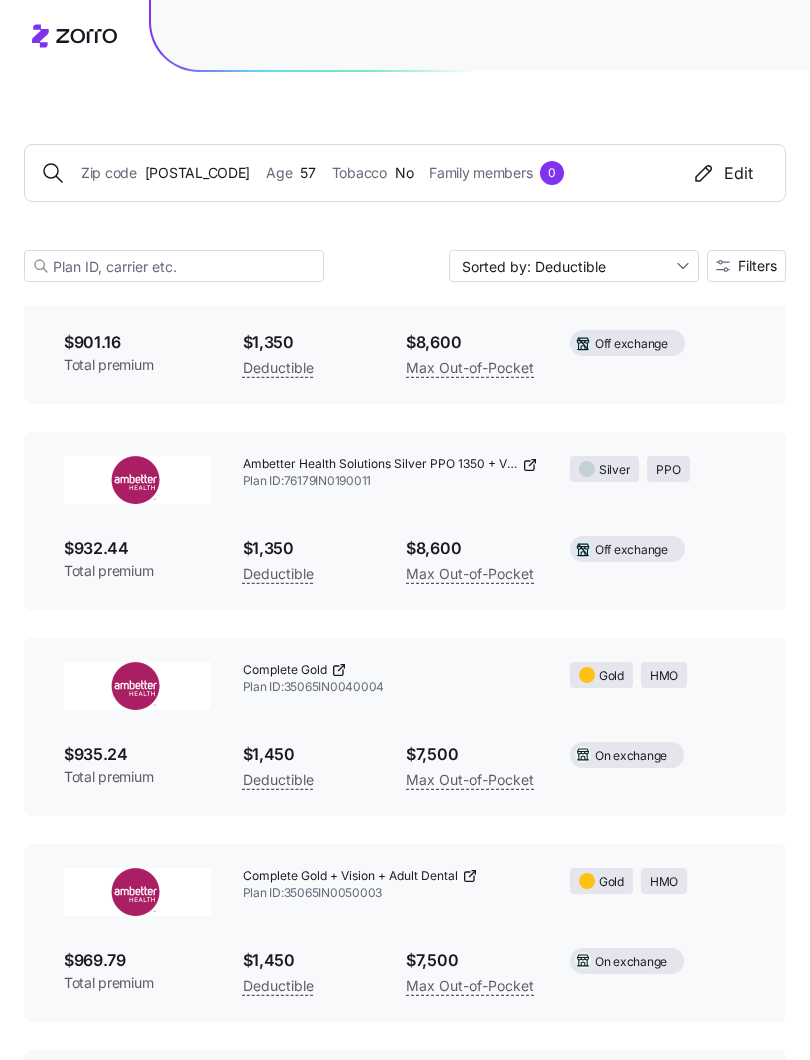 scroll, scrollTop: 4340, scrollLeft: 0, axis: vertical 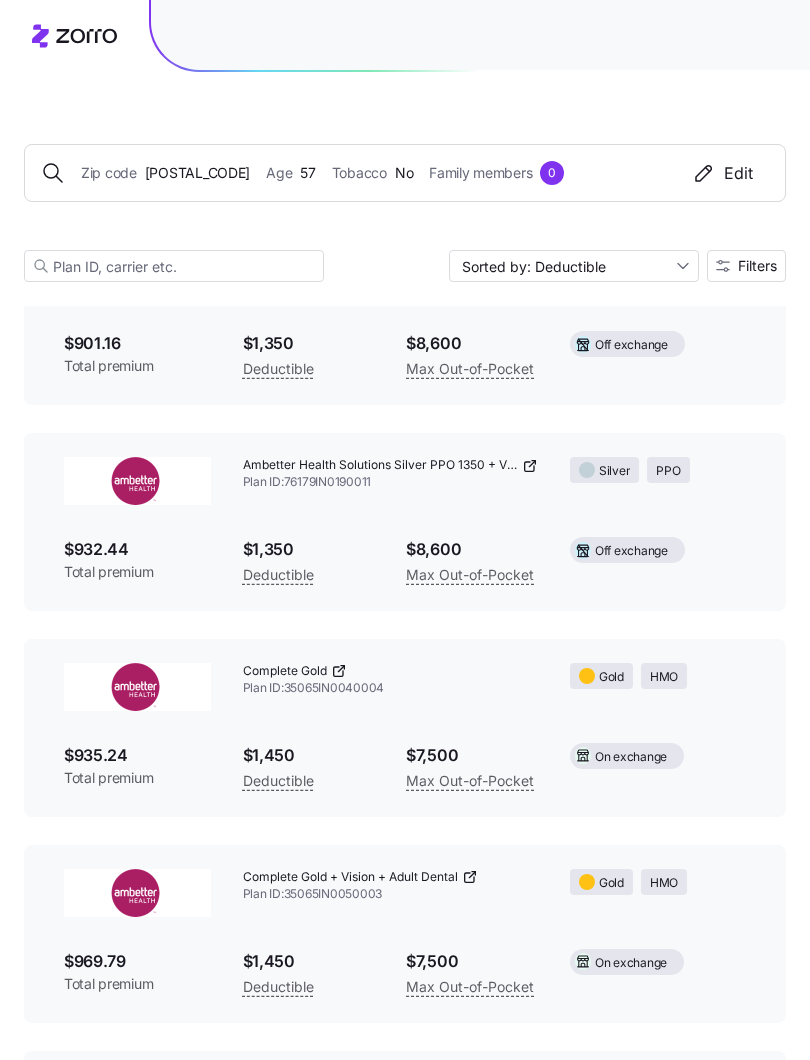 click on "Filters" at bounding box center [757, 266] 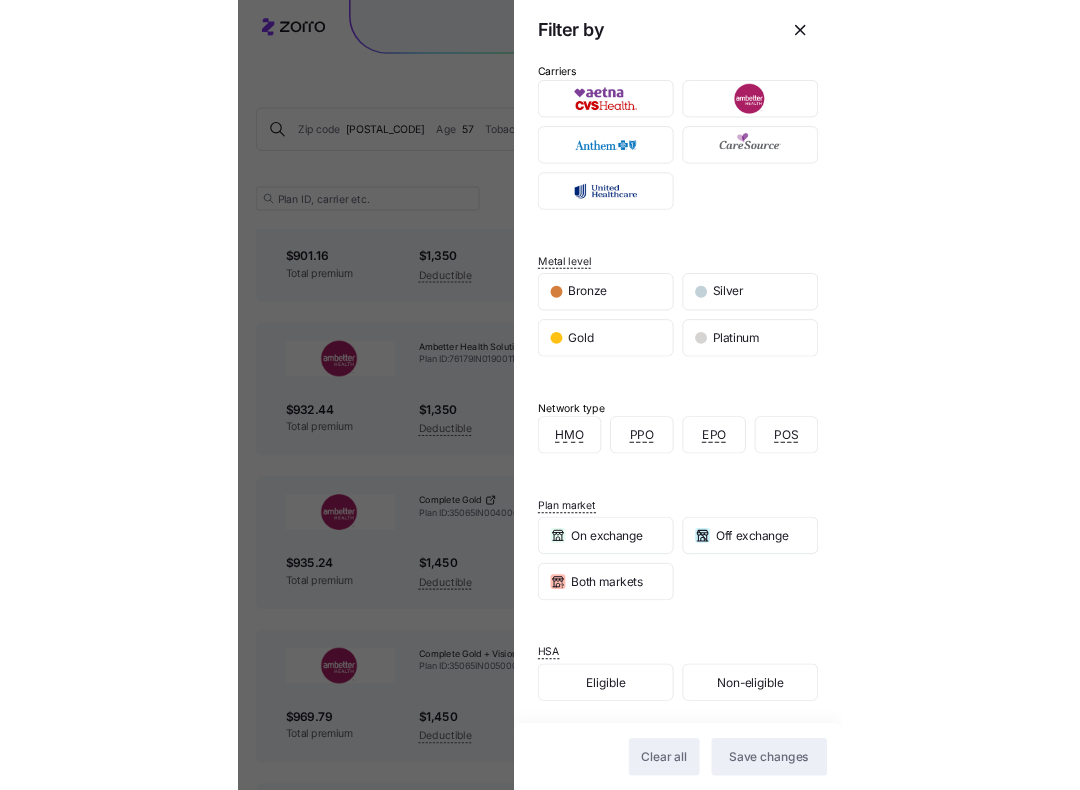 scroll, scrollTop: 44, scrollLeft: 0, axis: vertical 